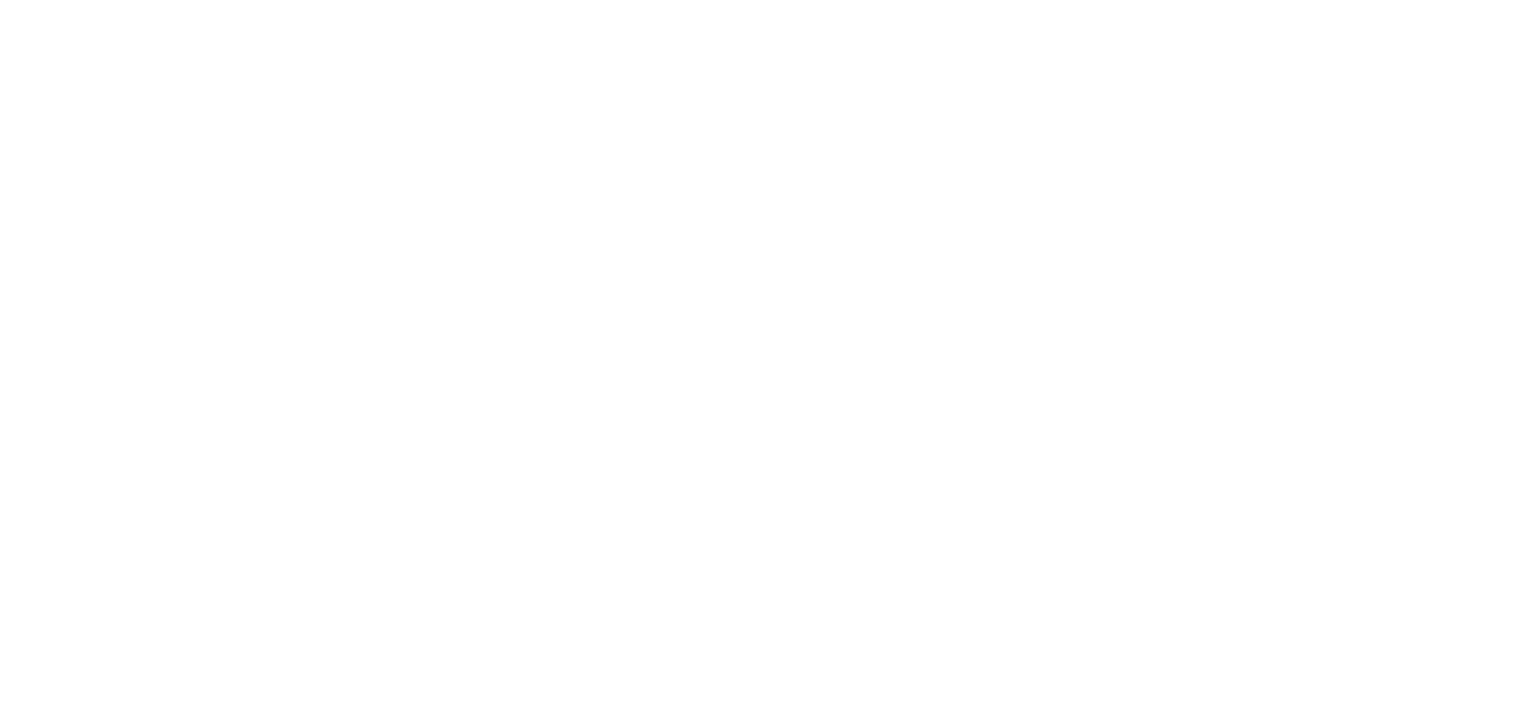scroll, scrollTop: 0, scrollLeft: 0, axis: both 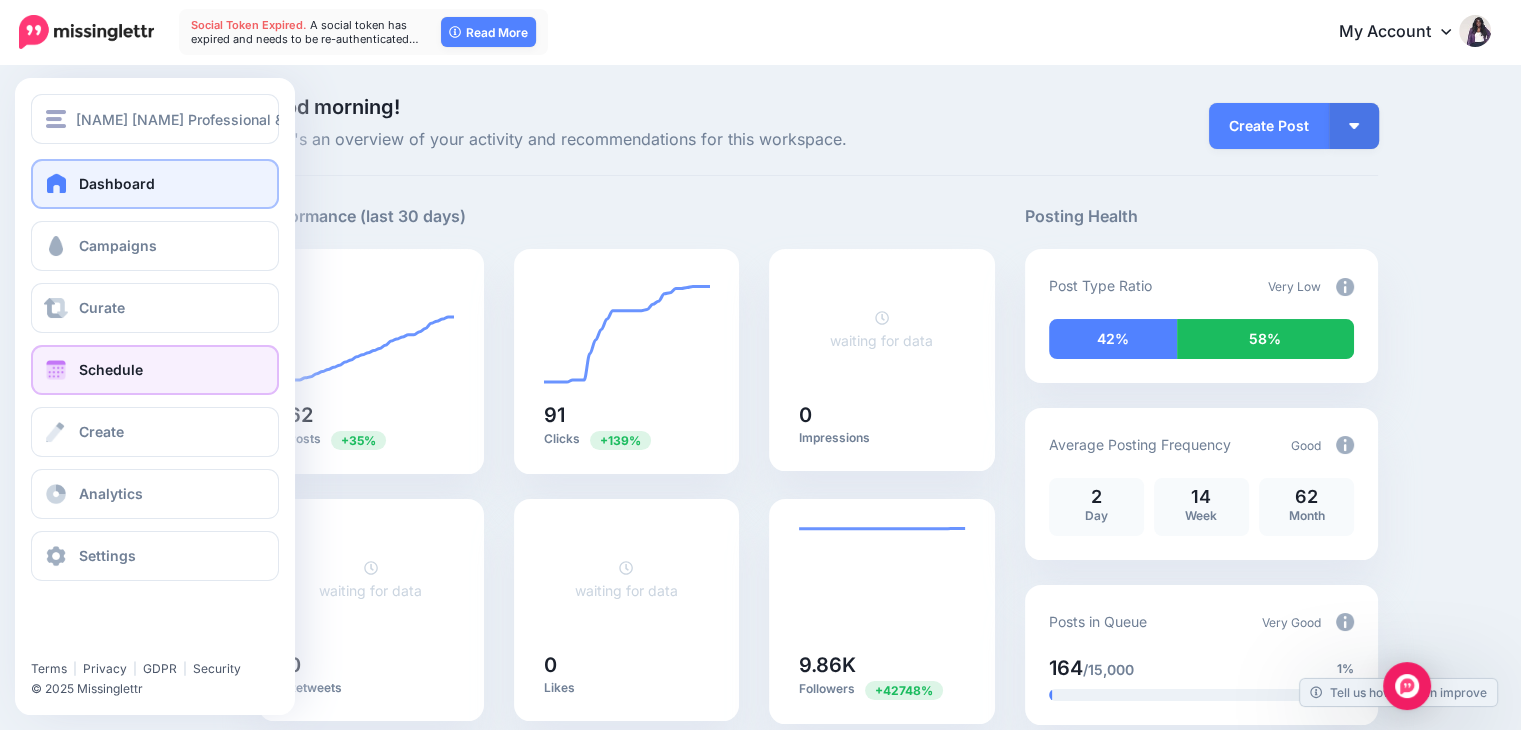click on "Schedule" at bounding box center (111, 369) 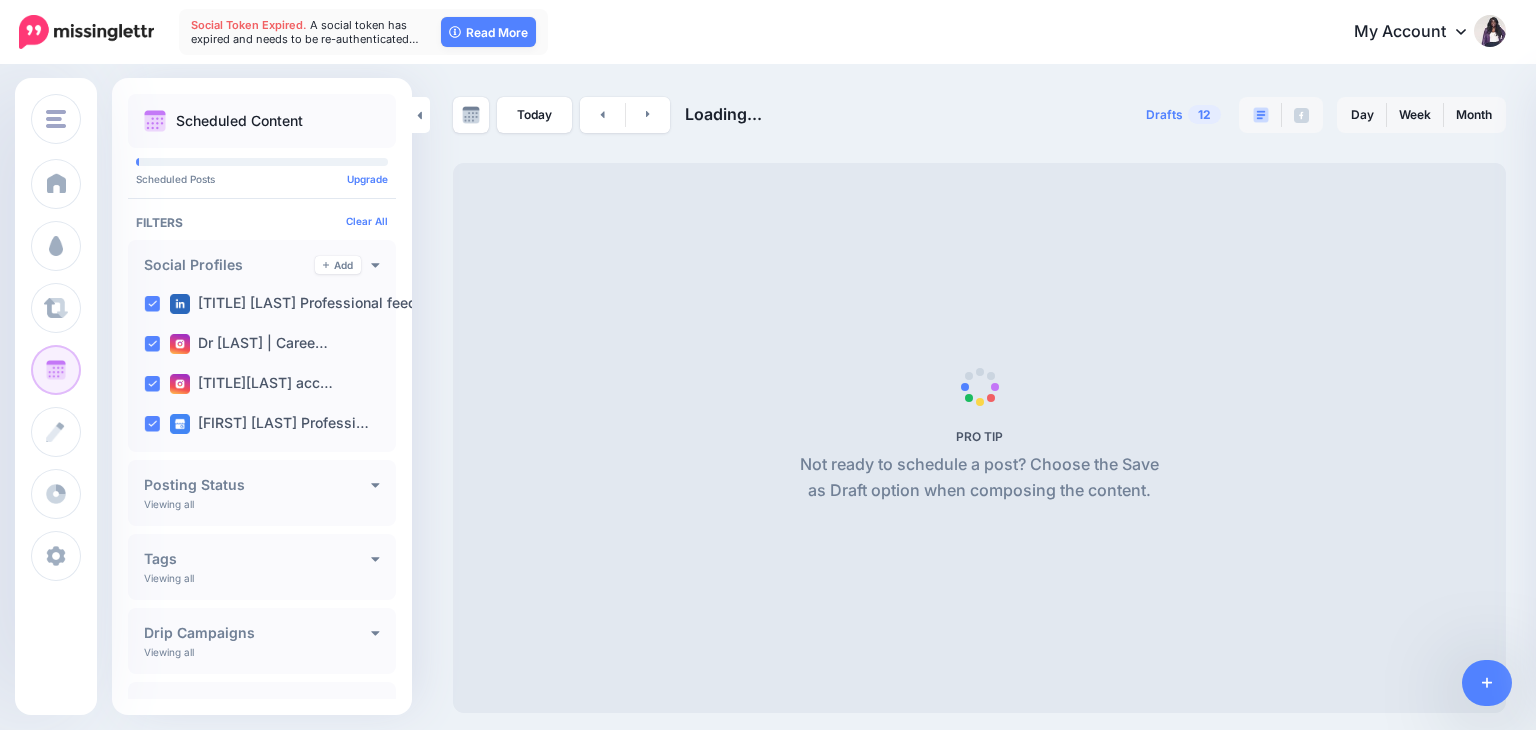 scroll, scrollTop: 0, scrollLeft: 0, axis: both 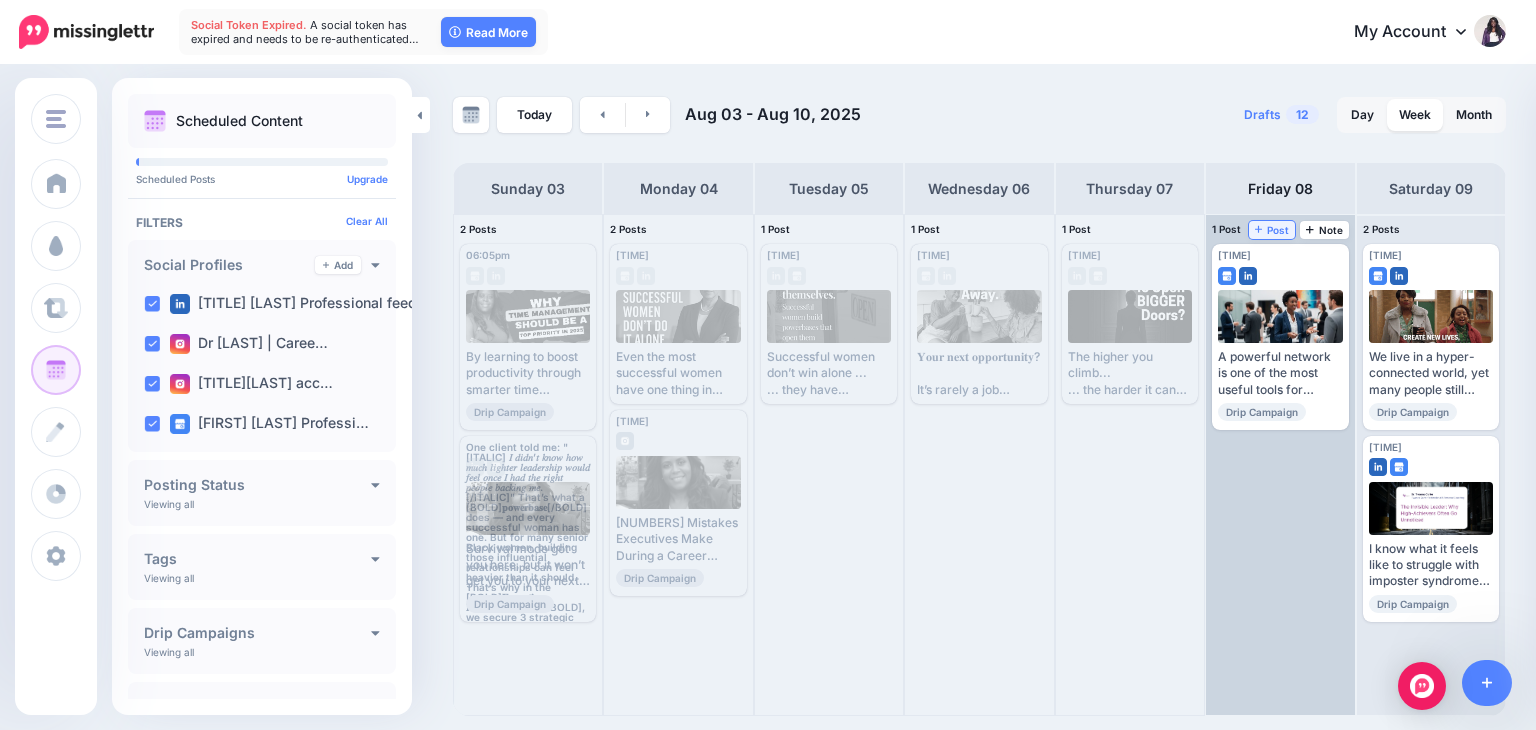 click on "Post" at bounding box center (1272, 230) 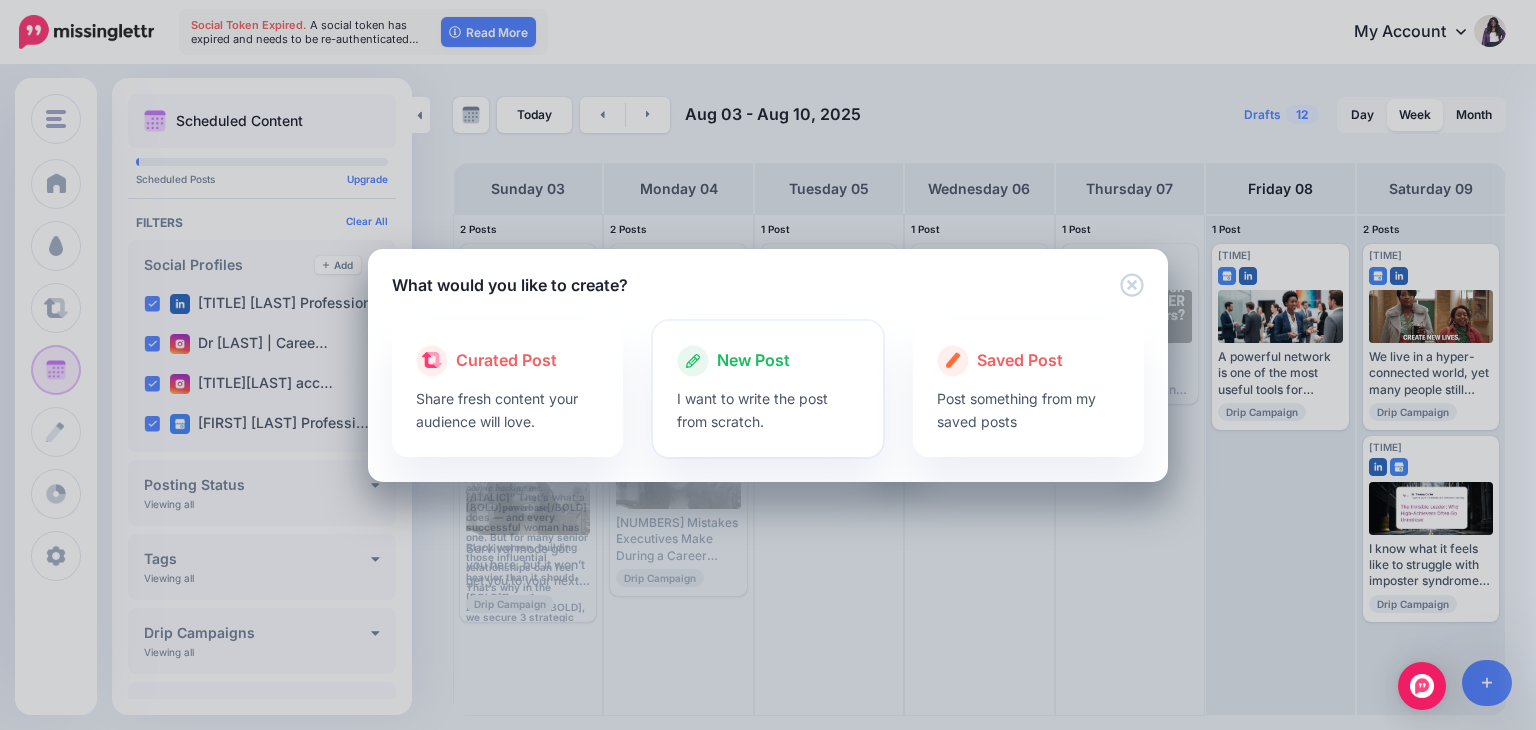 click on "I want to write the post from scratch." at bounding box center [768, 410] 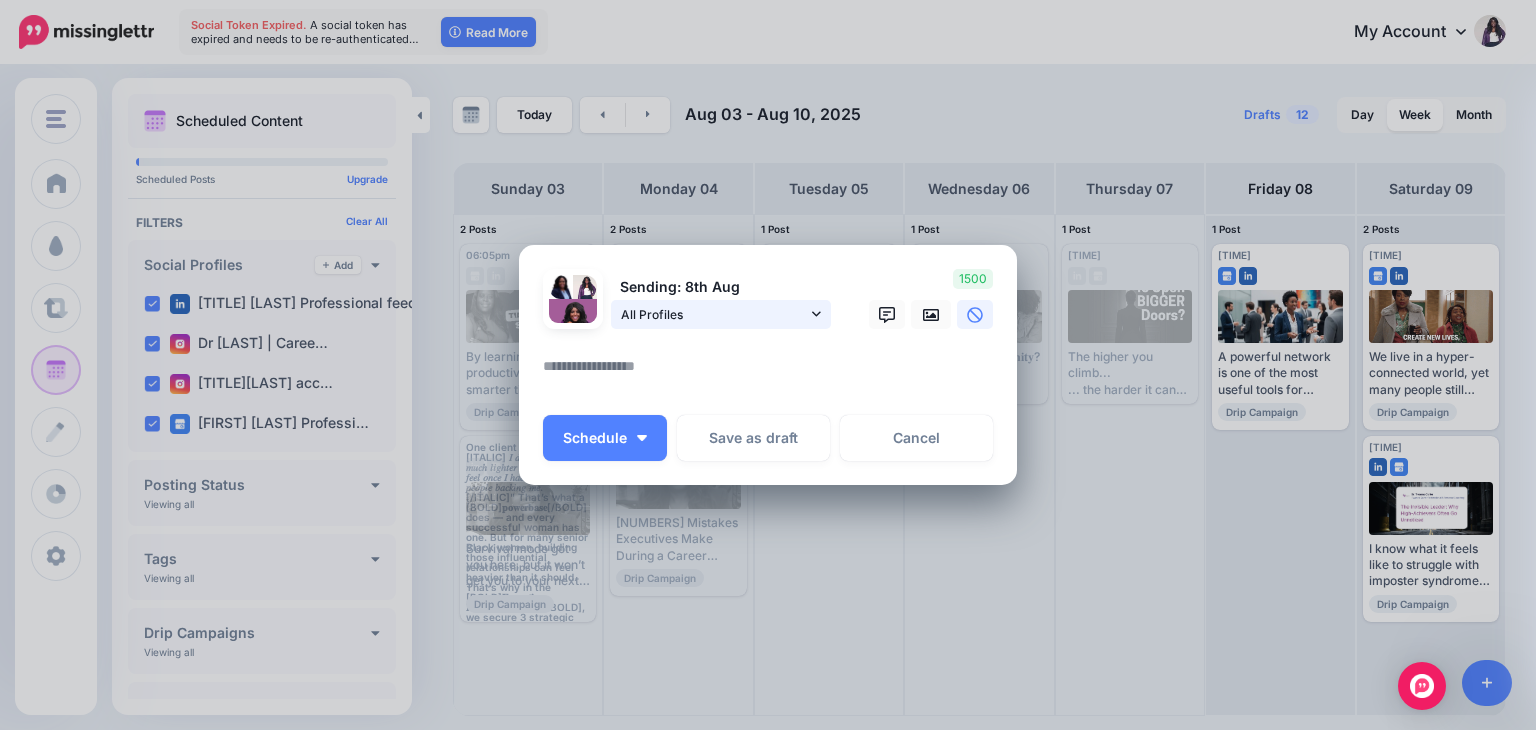 click on "All
Profiles" at bounding box center (721, 314) 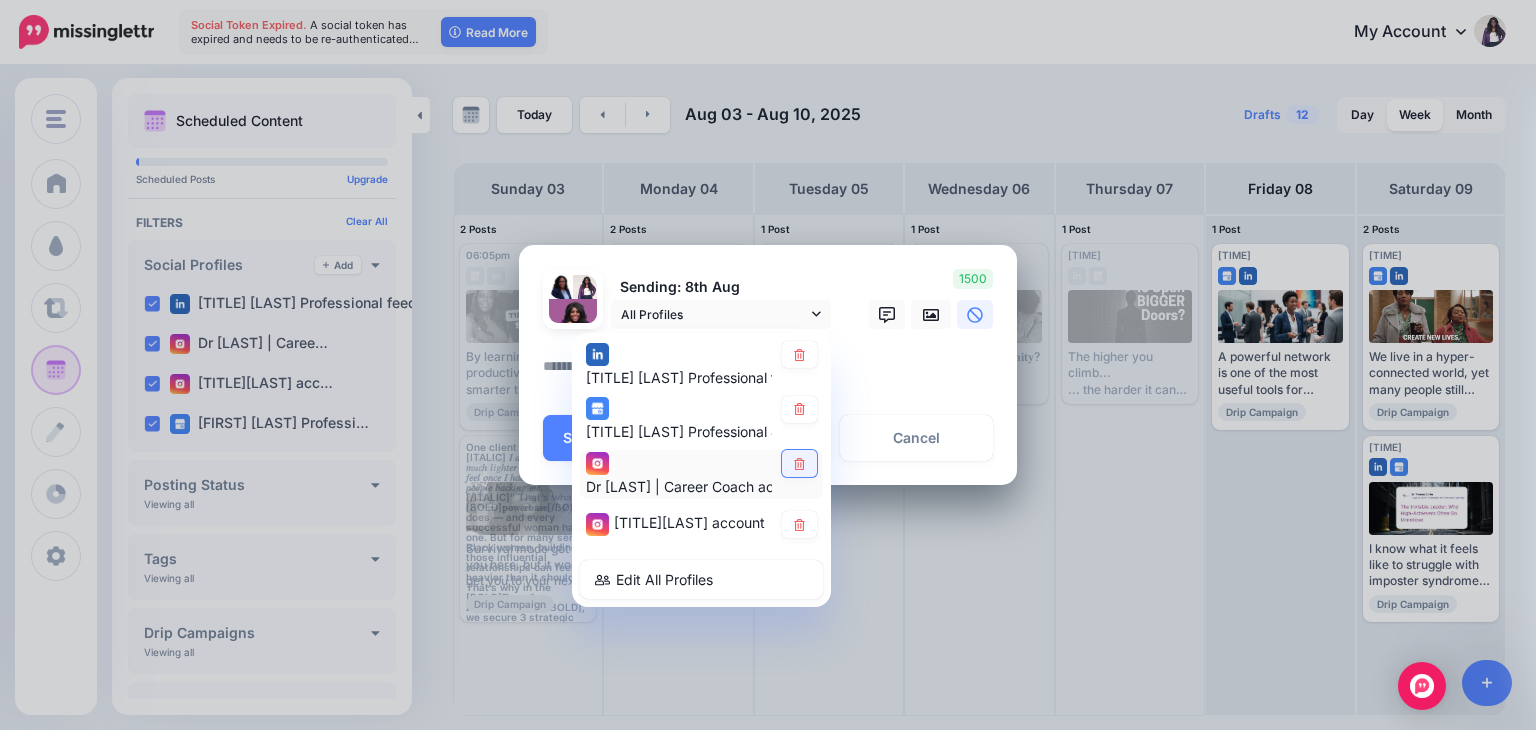 click at bounding box center (799, 464) 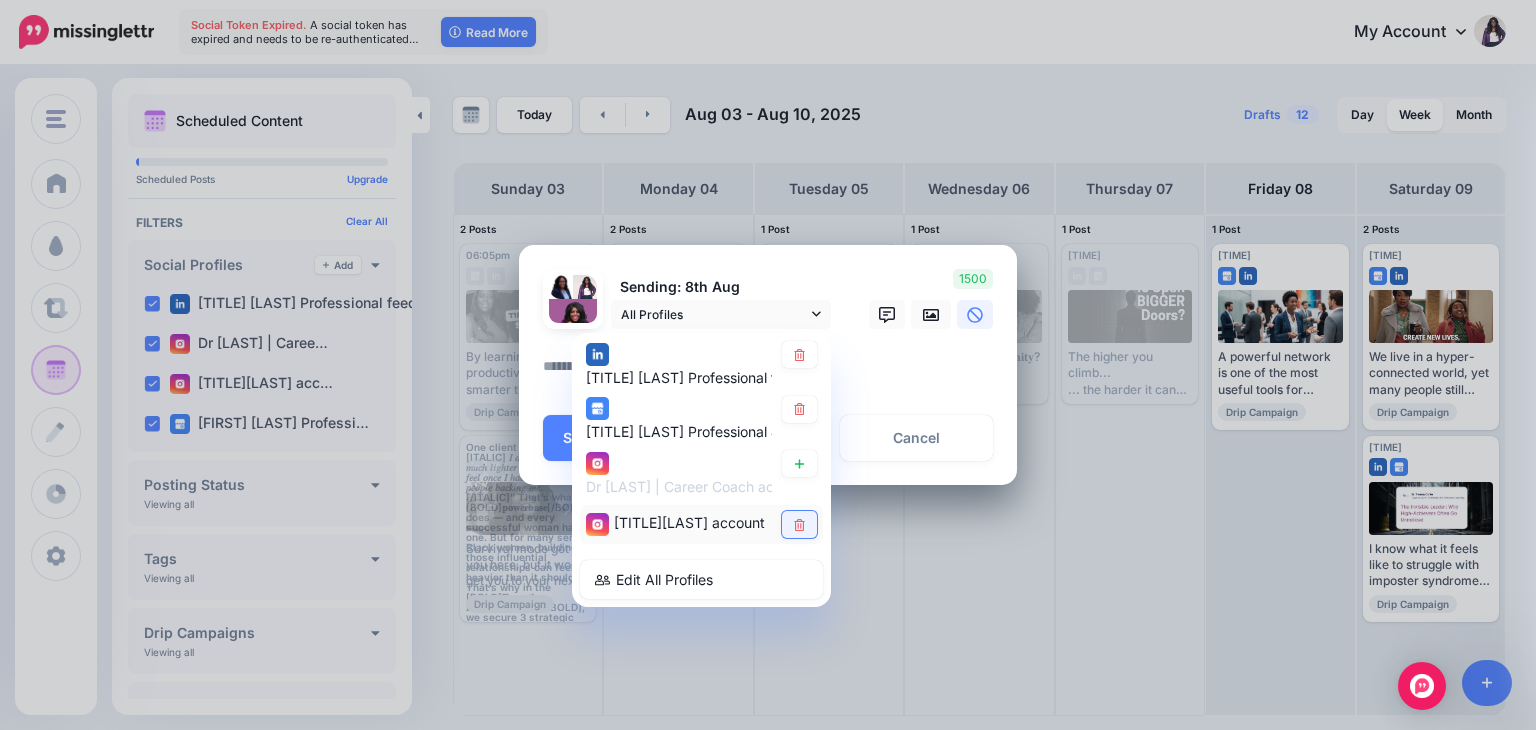 click at bounding box center [799, 524] 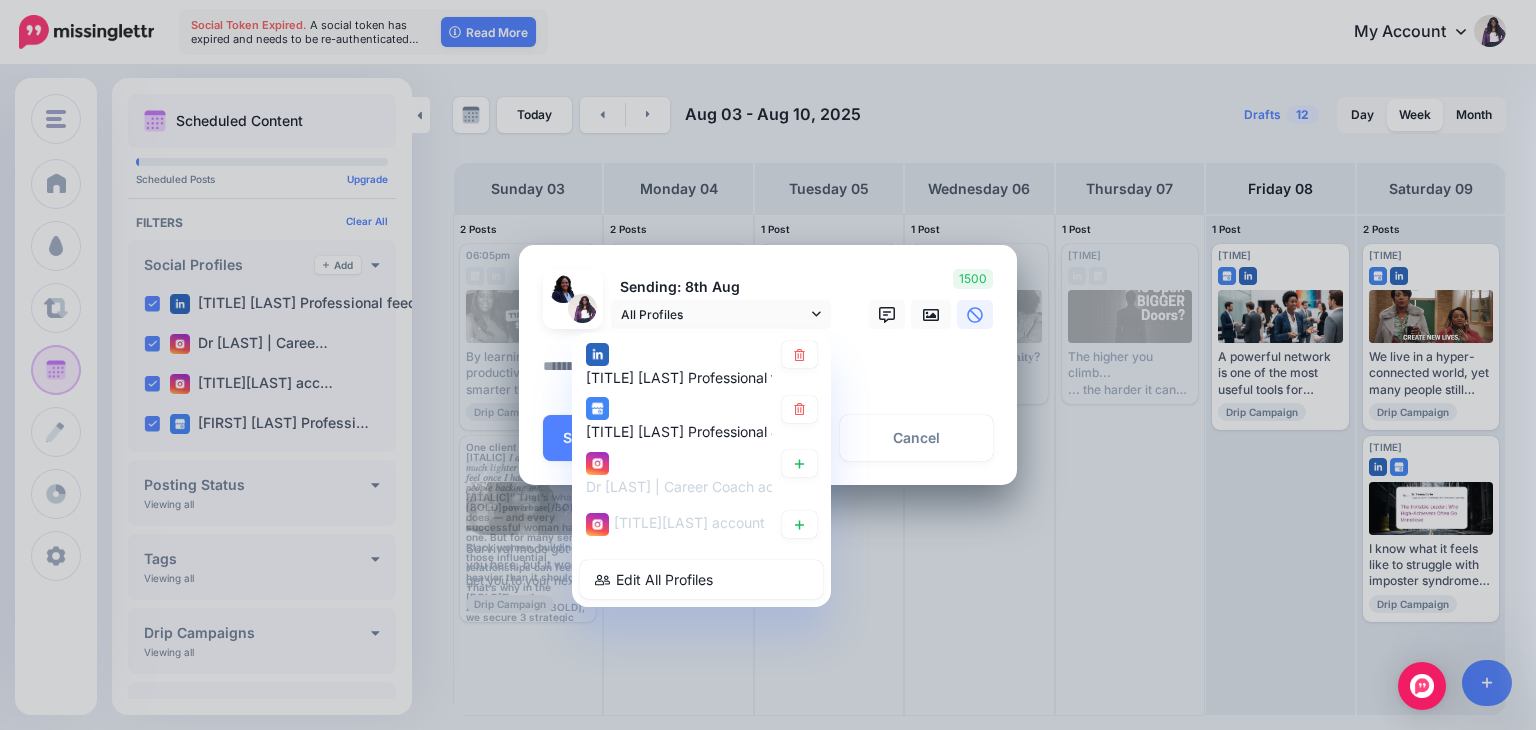 click at bounding box center [773, 373] 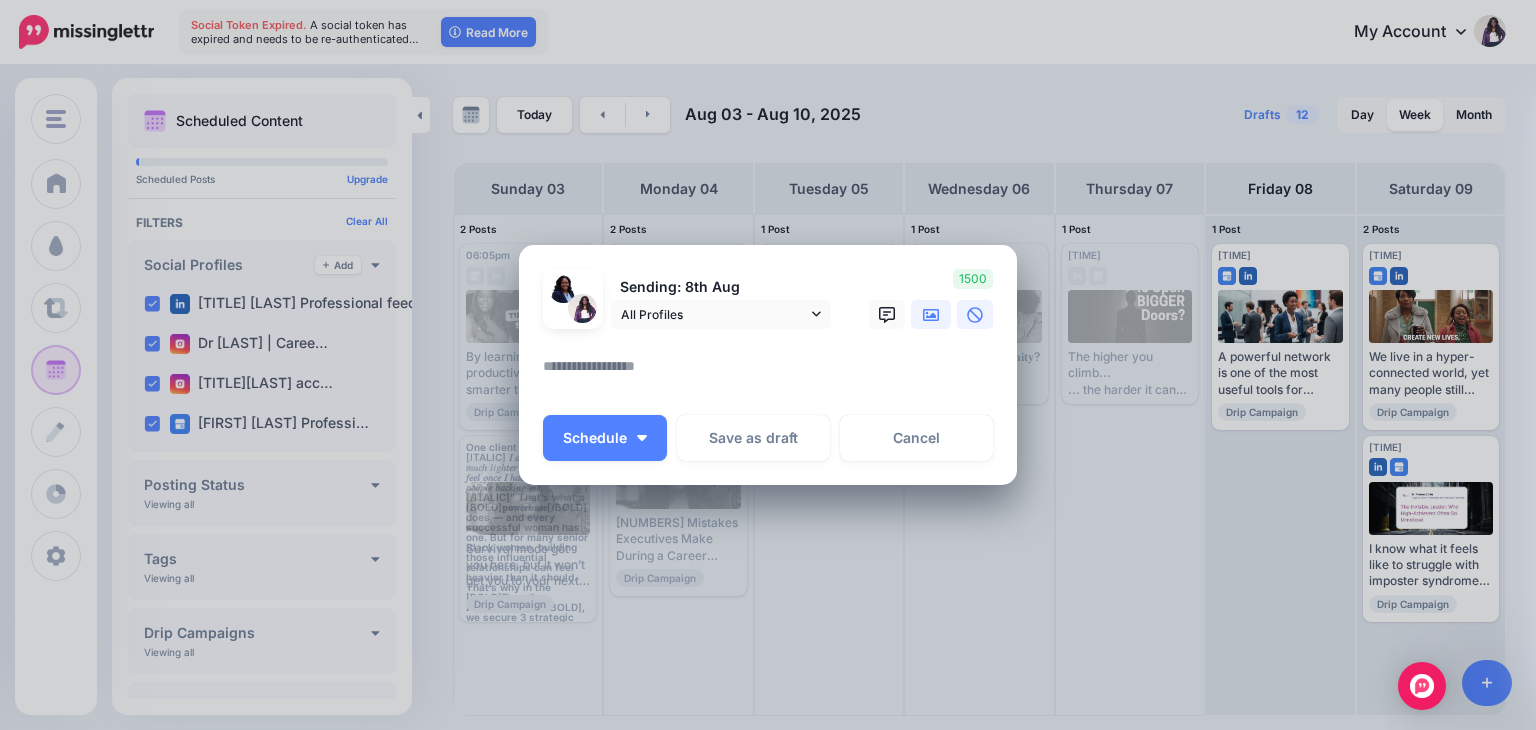 click at bounding box center (931, 314) 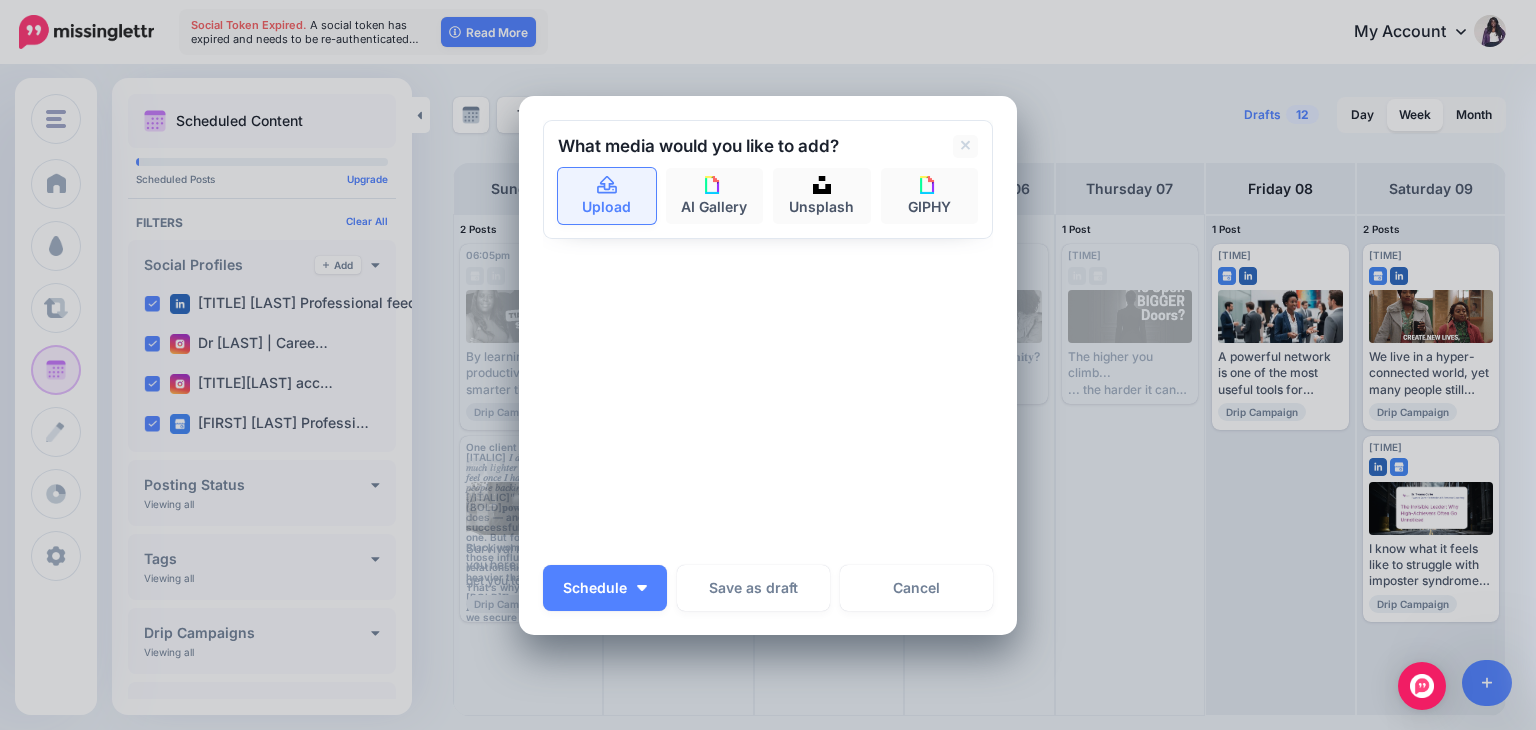 click on "Upload" at bounding box center [607, 196] 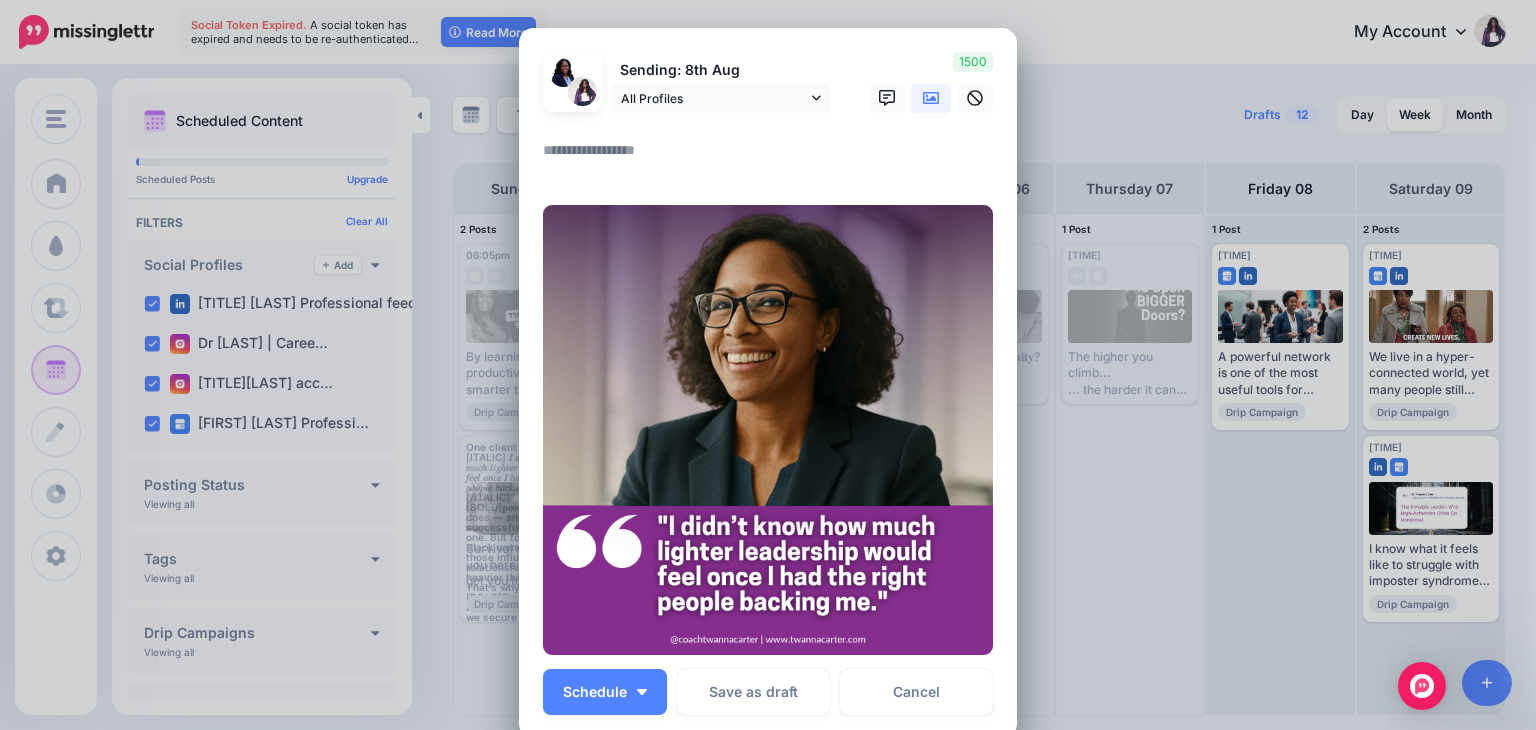click at bounding box center [773, 157] 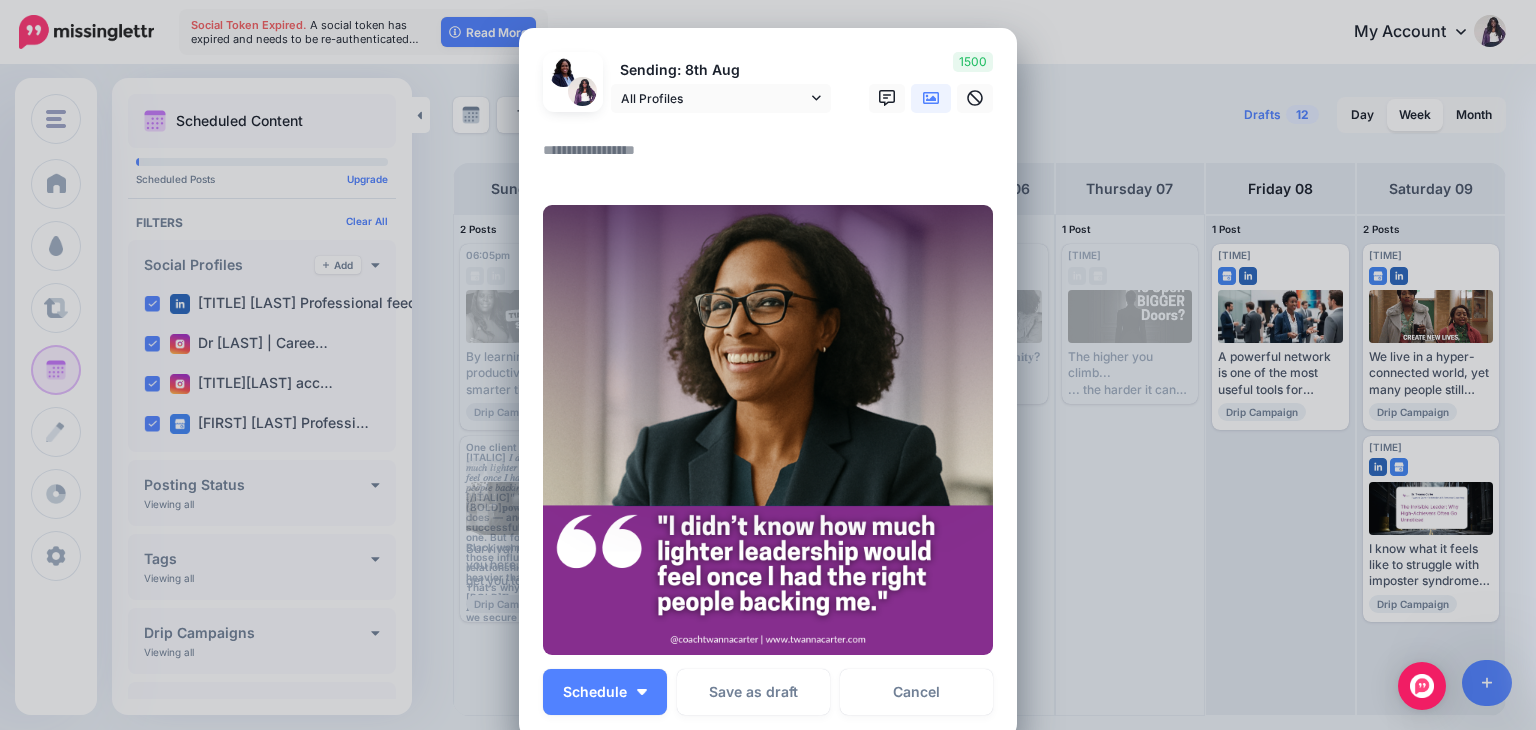 paste on "**********" 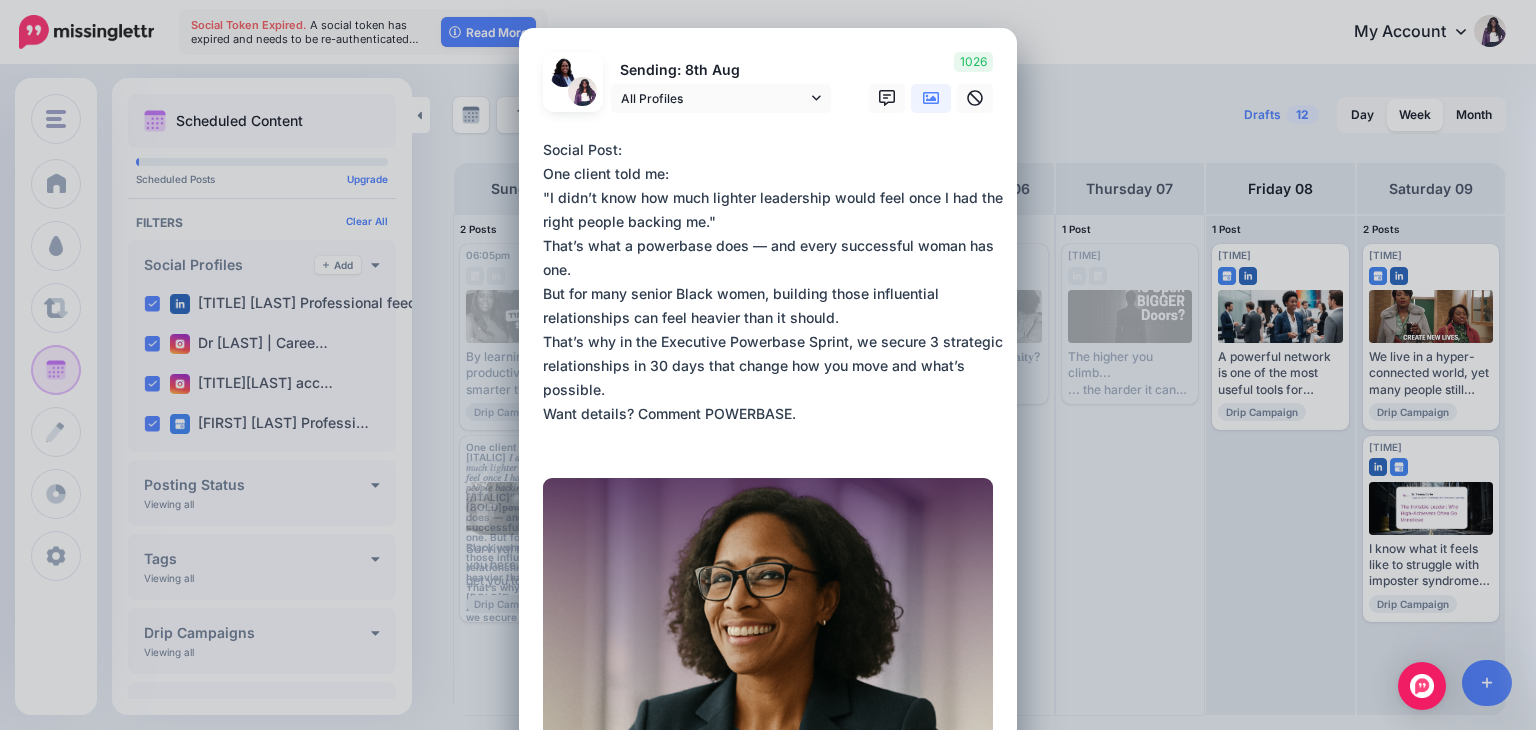 drag, startPoint x: 625, startPoint y: 148, endPoint x: 488, endPoint y: 153, distance: 137.09122 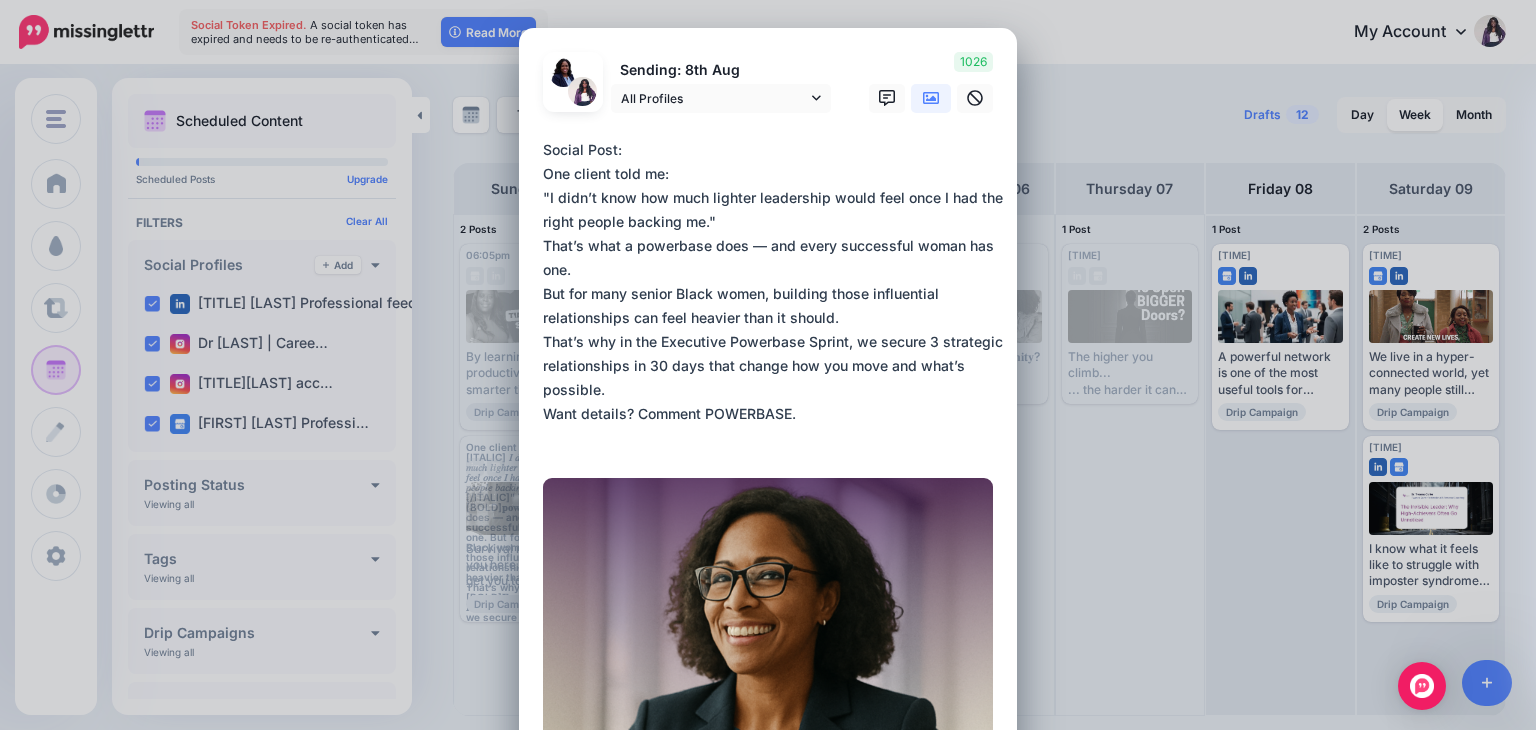 click on "Create Post
Loading
Sending: [NUMBER] [MONTH]
All
Profiles" at bounding box center [768, 365] 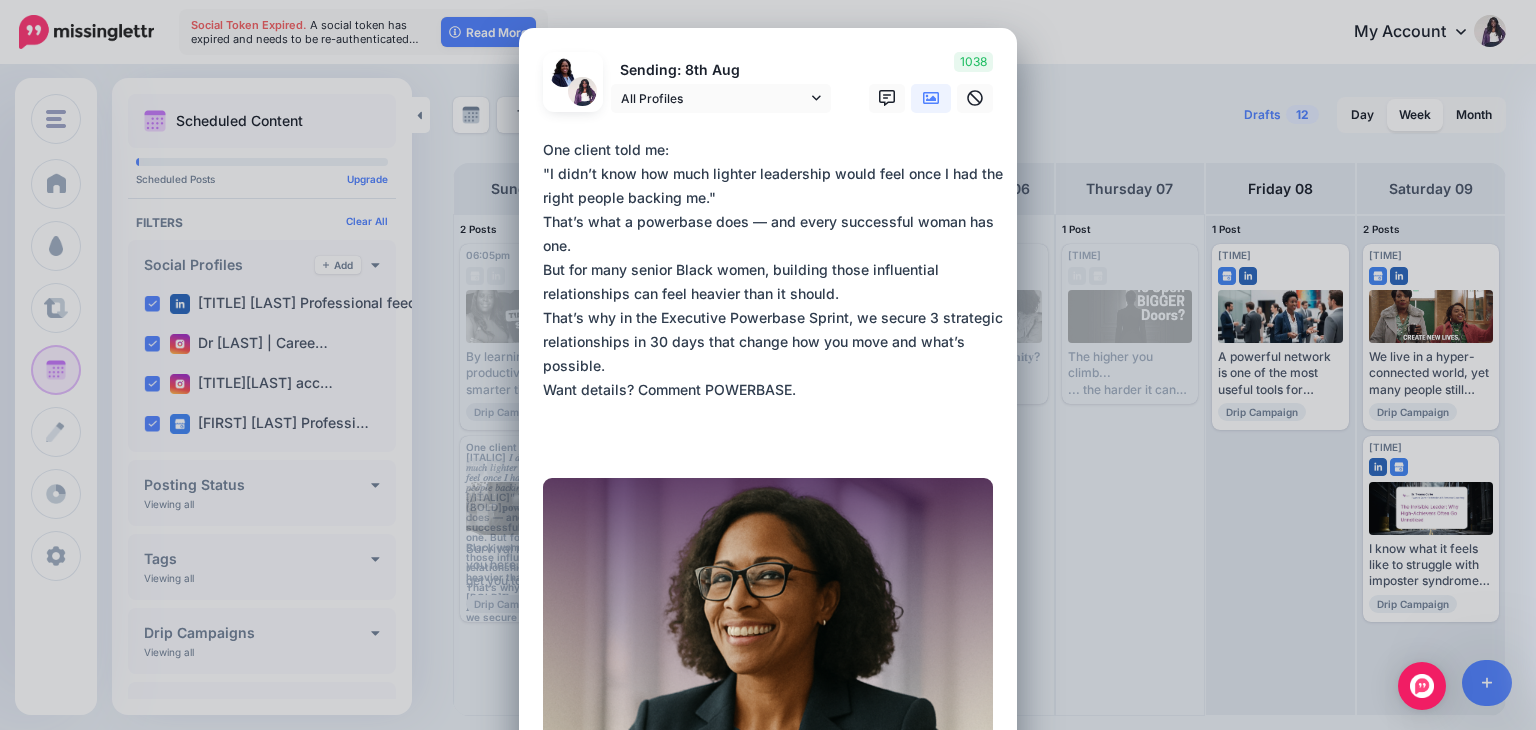 click on "**********" at bounding box center [773, 294] 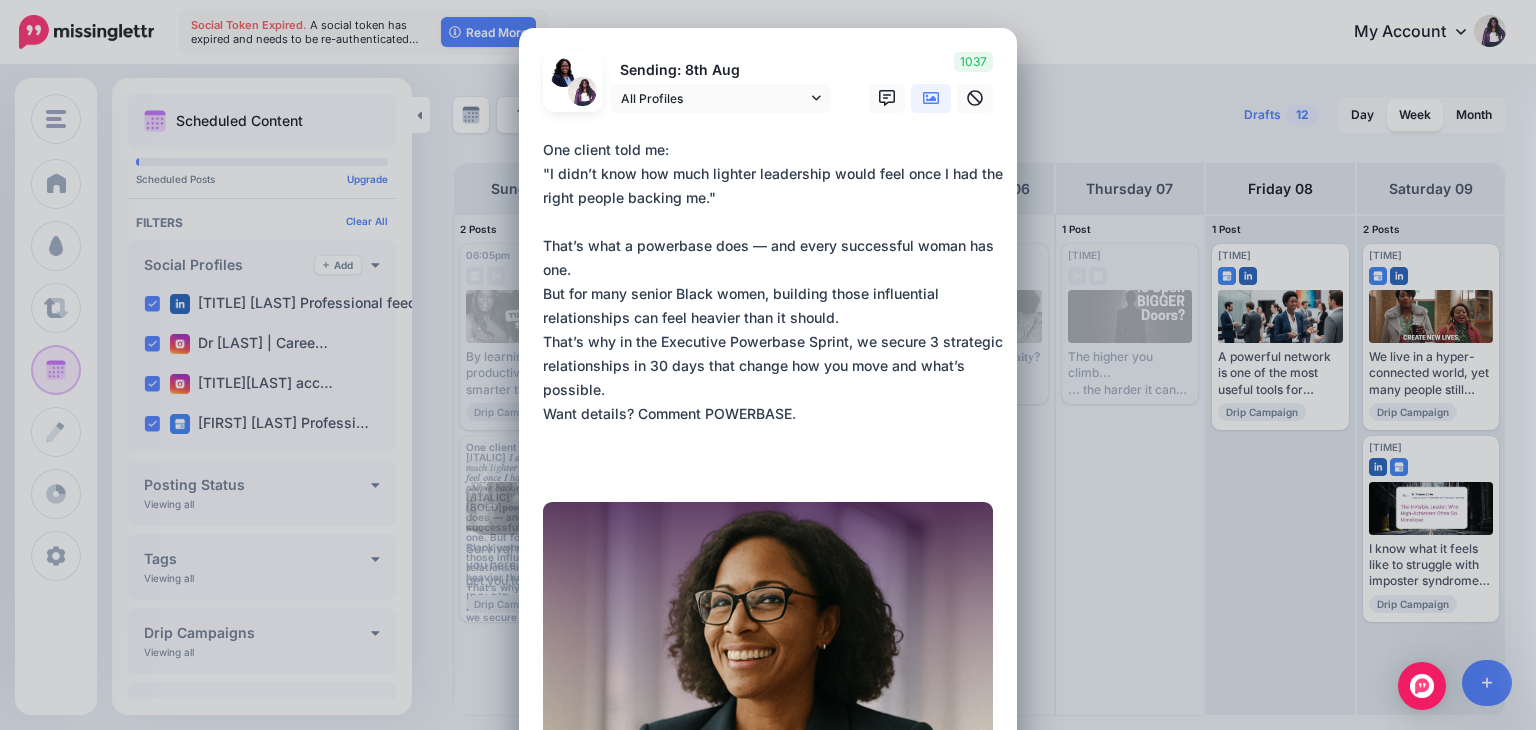 drag, startPoint x: 536, startPoint y: 192, endPoint x: 720, endPoint y: 217, distance: 185.6906 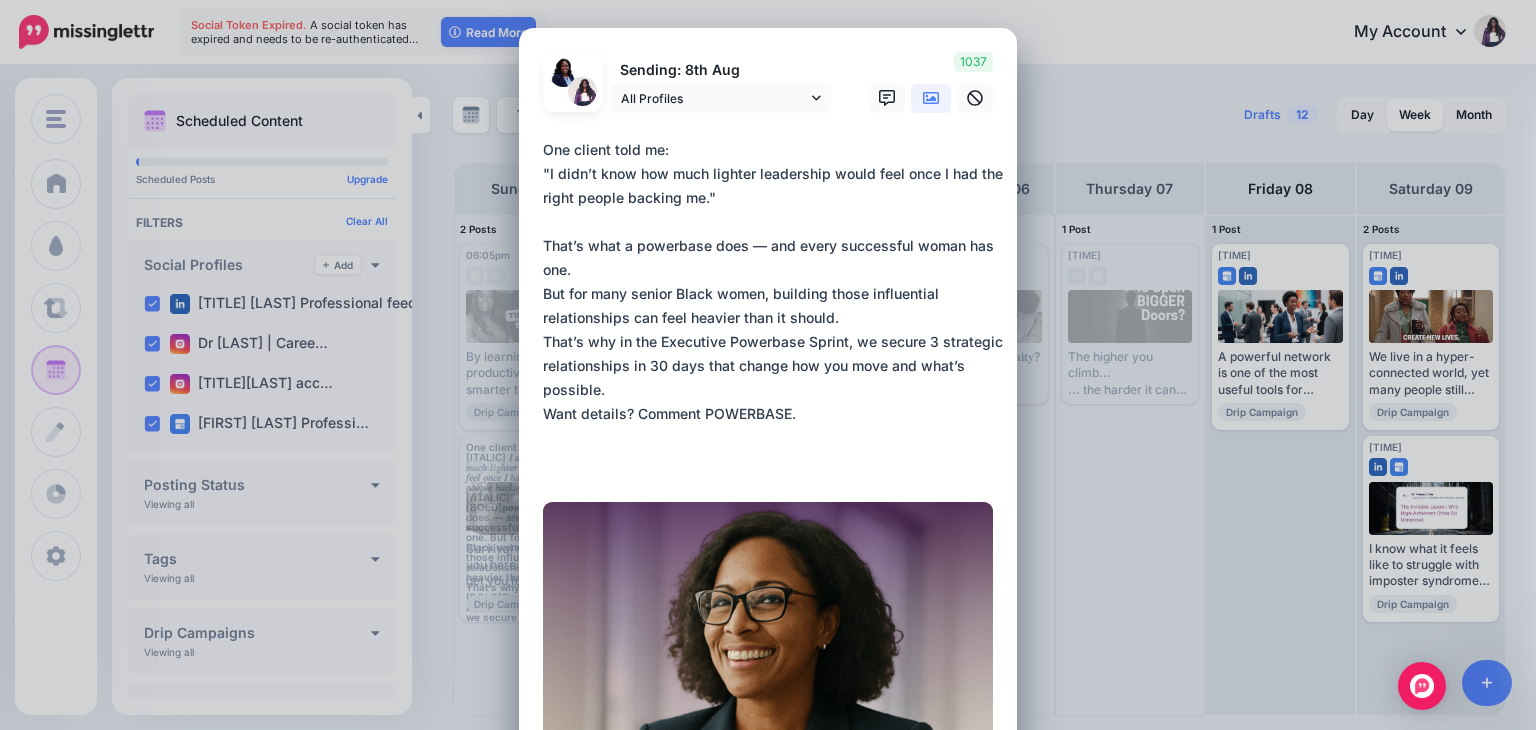 click on "**********" at bounding box center [773, 306] 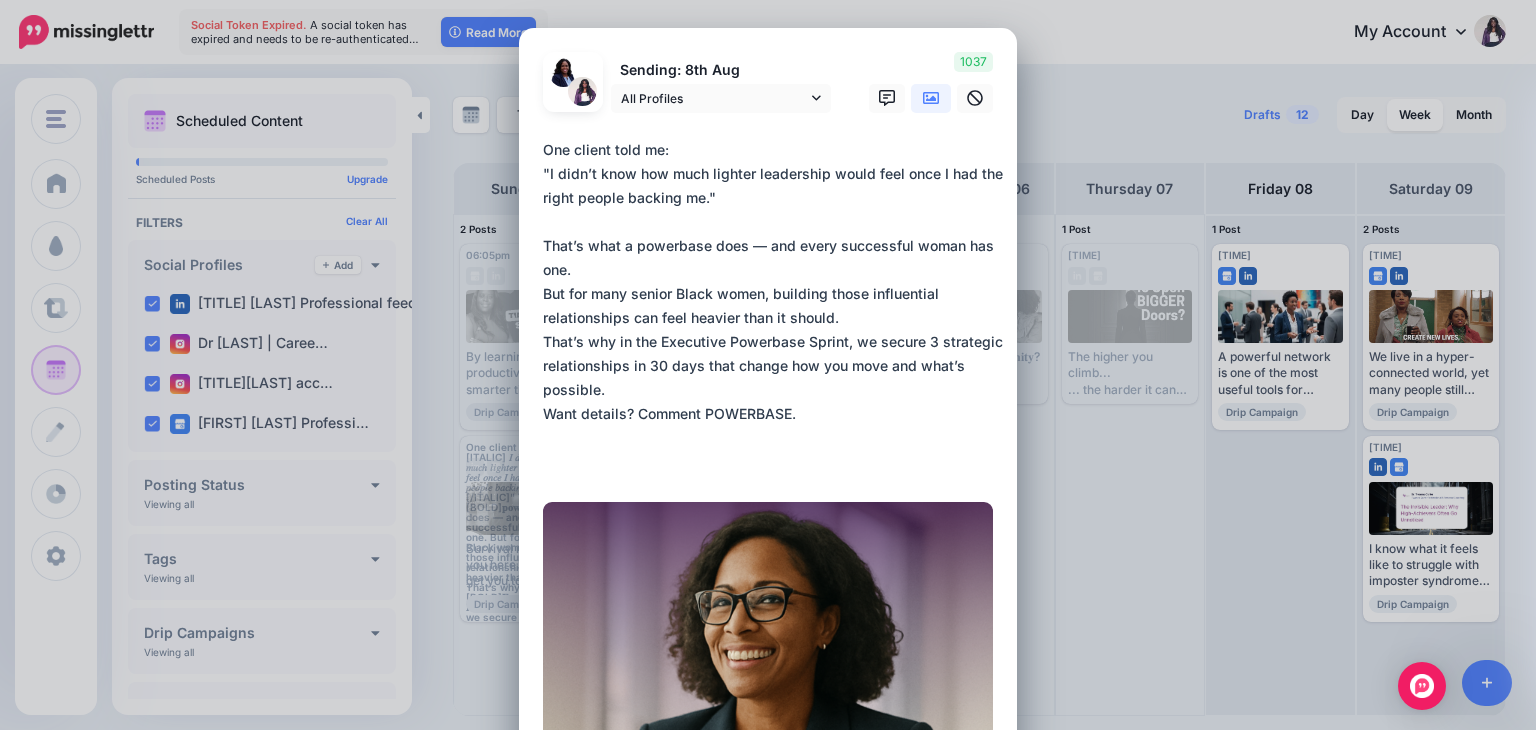 paste on "**********" 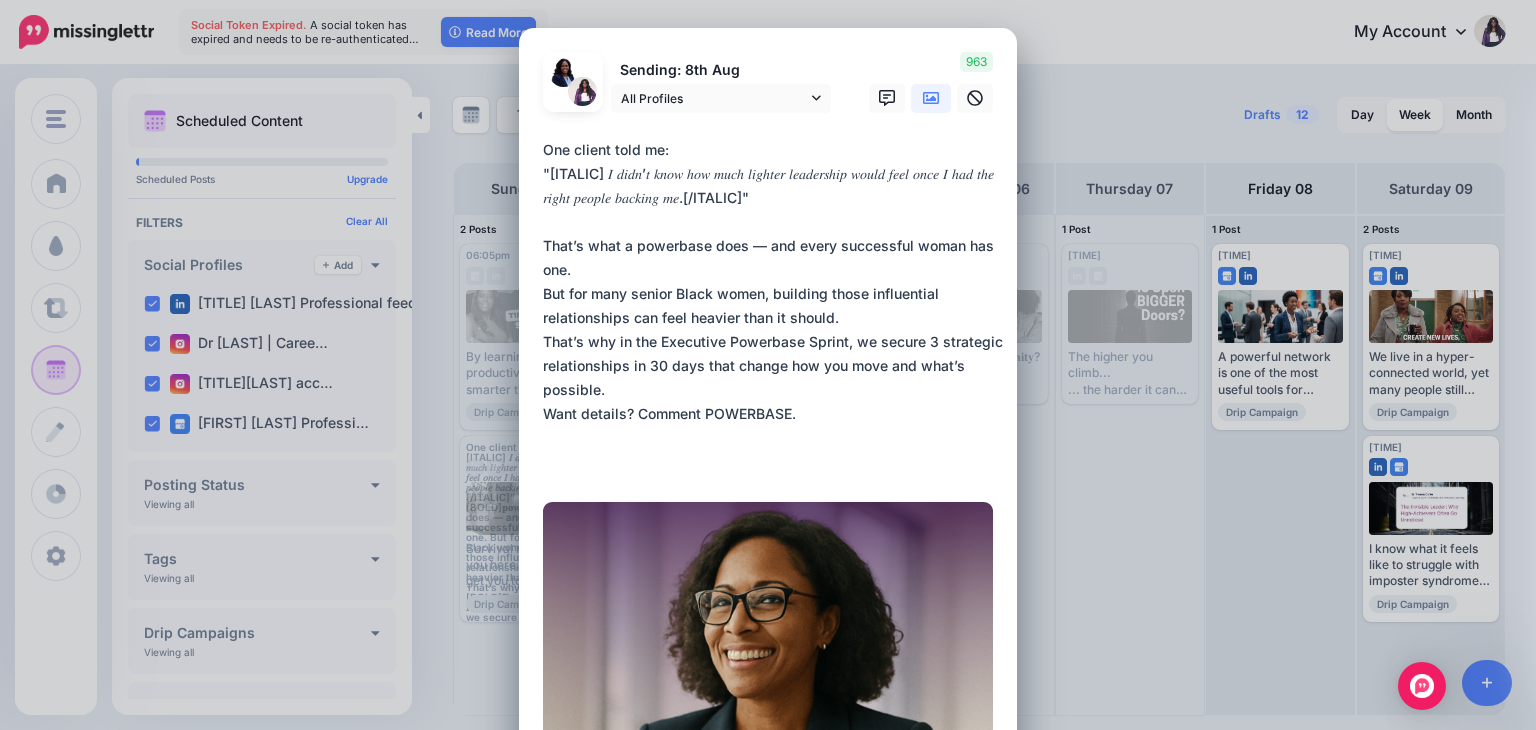 drag, startPoint x: 700, startPoint y: 270, endPoint x: 625, endPoint y: 274, distance: 75.10659 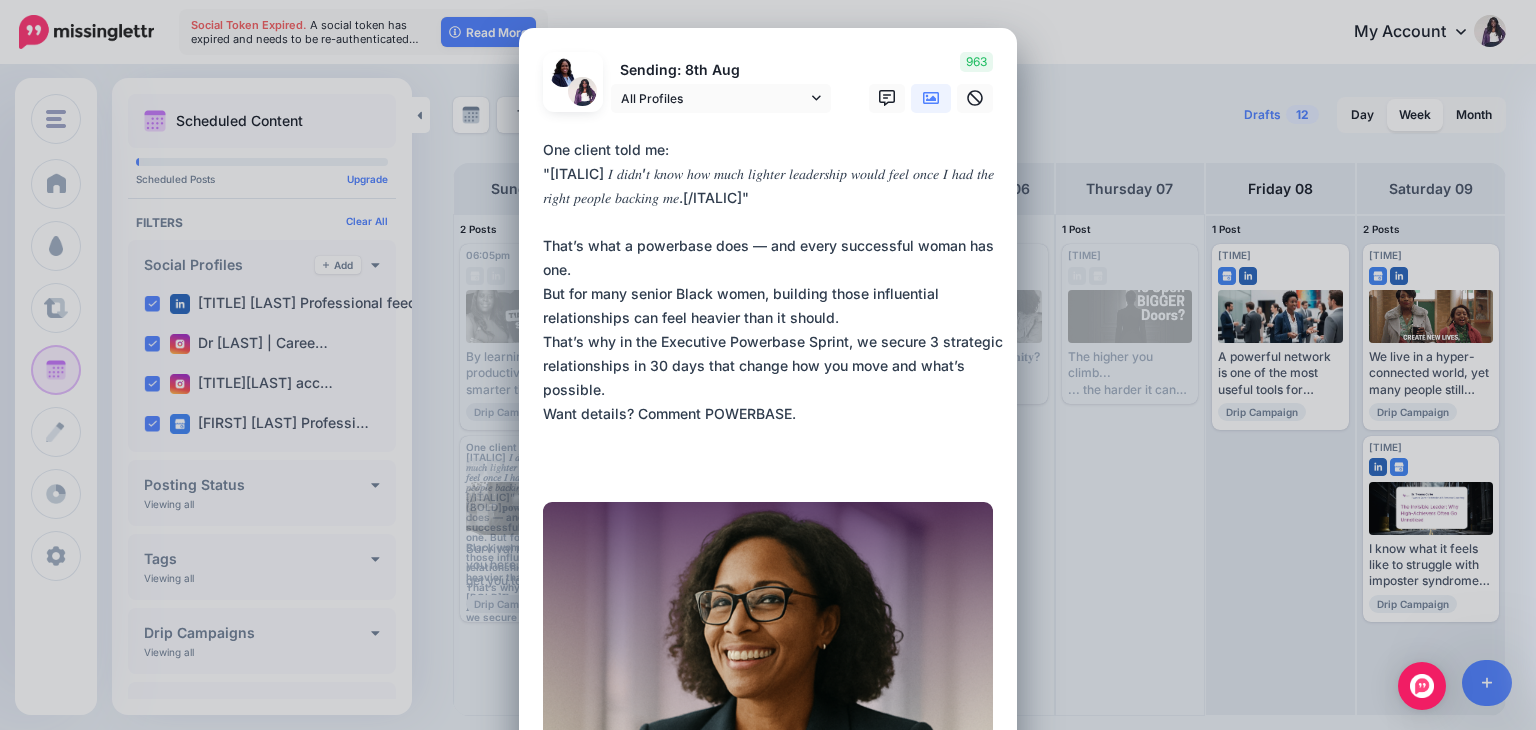 click on "**********" at bounding box center (773, 306) 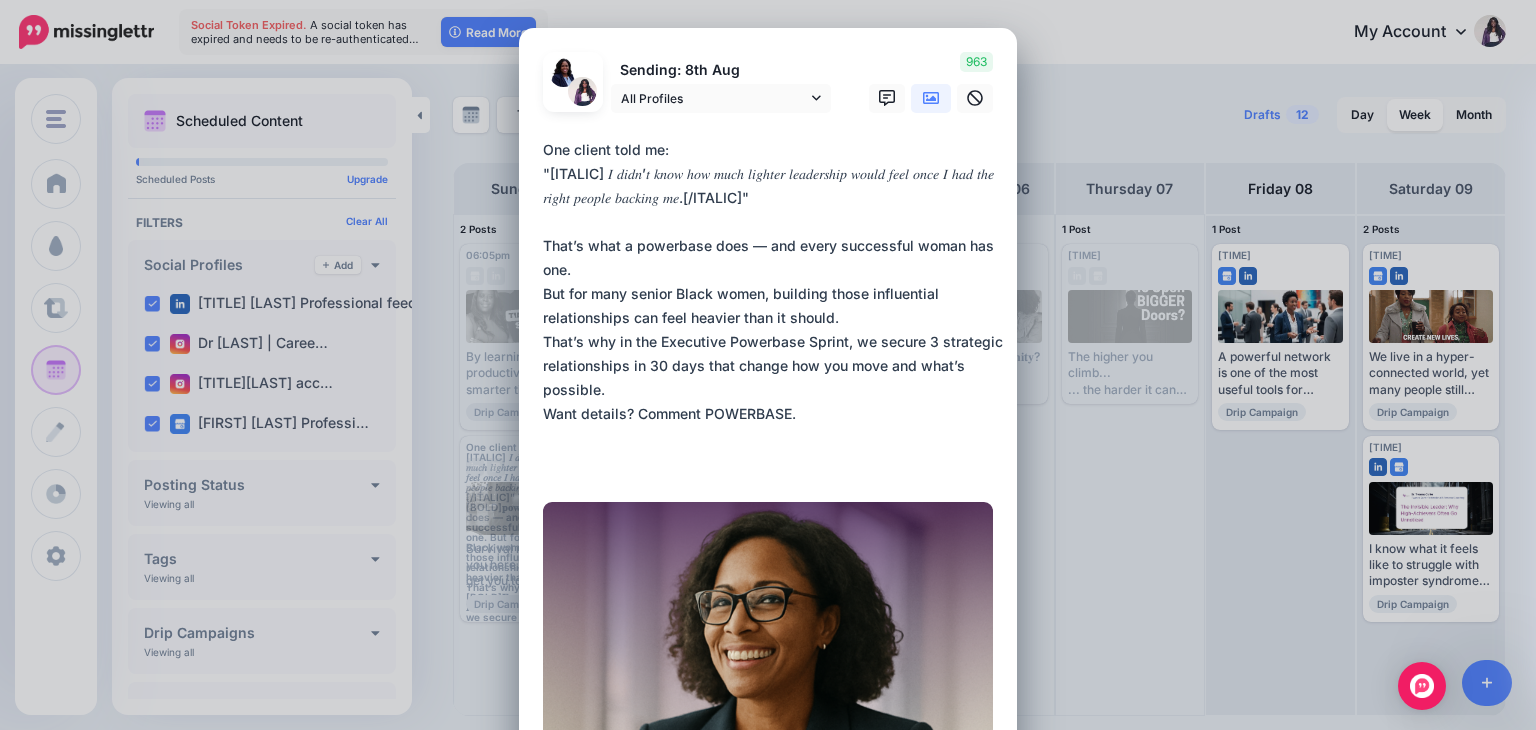 paste on "*********" 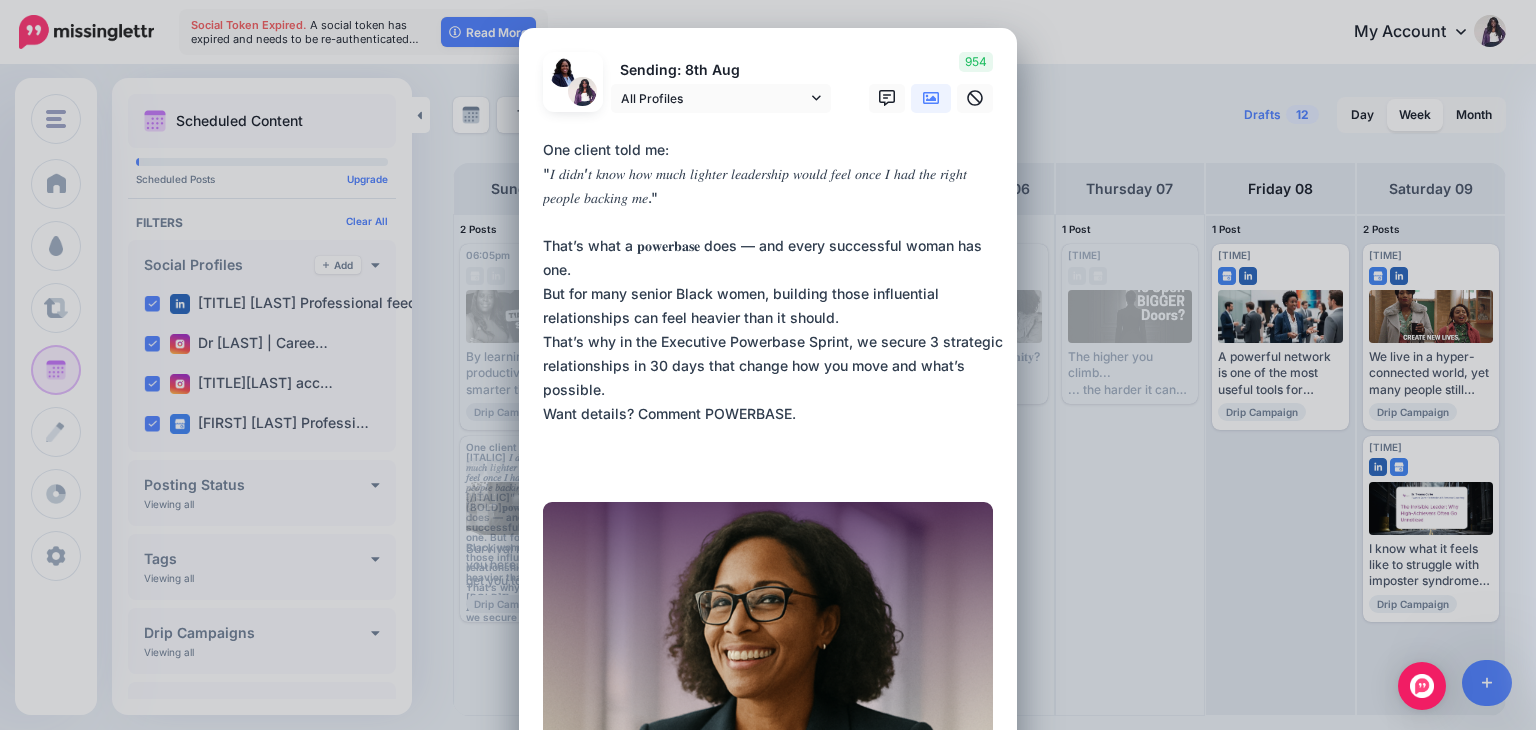 click on "**********" at bounding box center [773, 306] 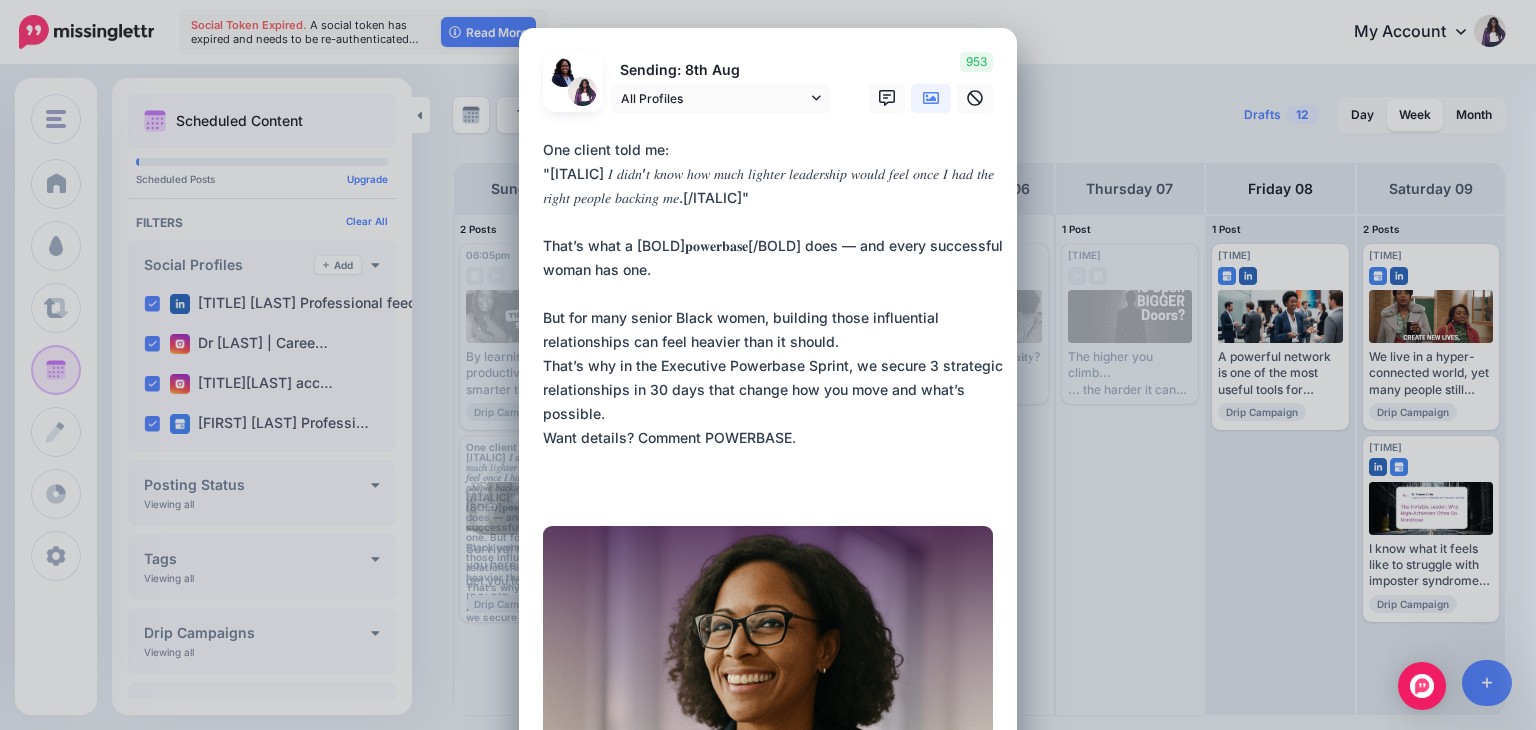 click on "**********" at bounding box center [773, 318] 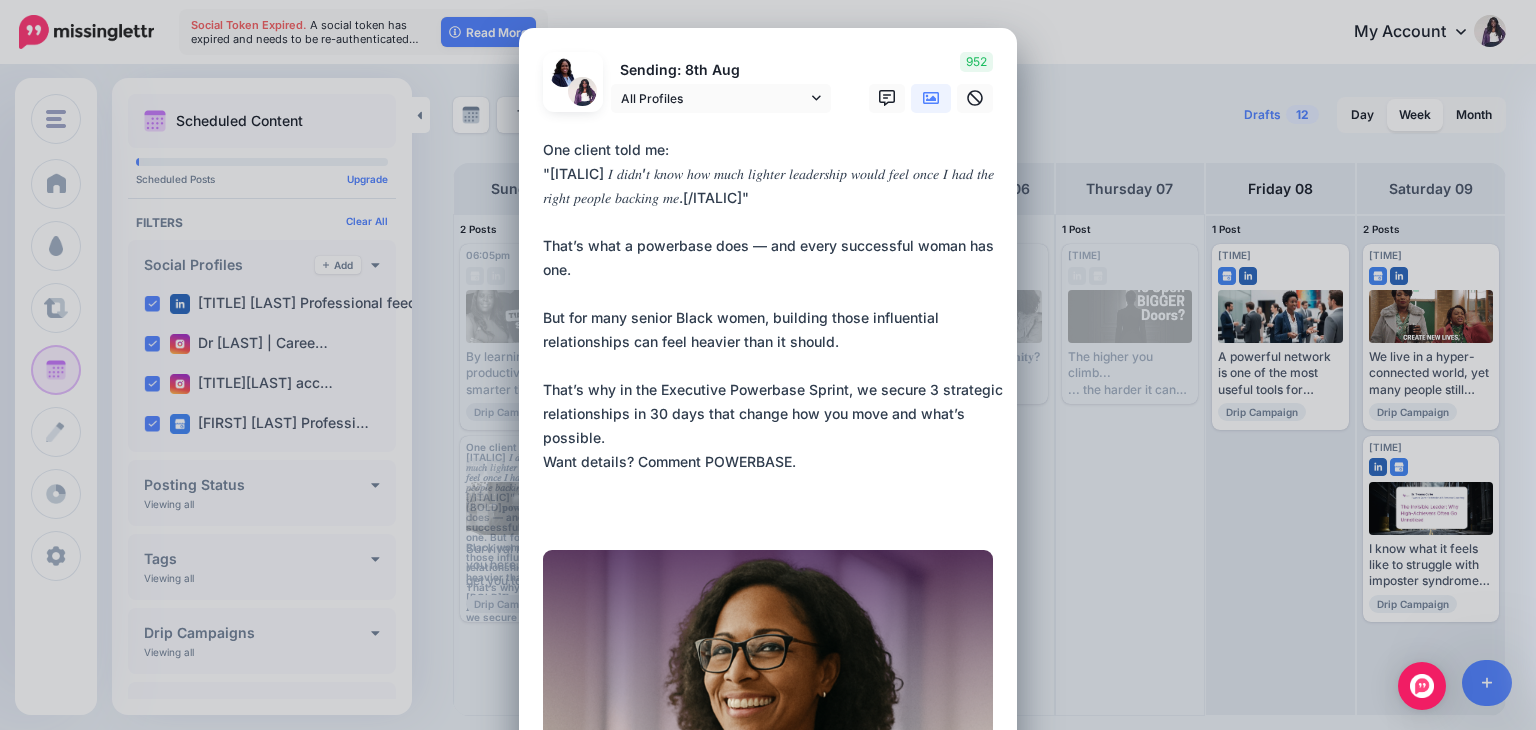 drag, startPoint x: 654, startPoint y: 409, endPoint x: 838, endPoint y: 407, distance: 184.01086 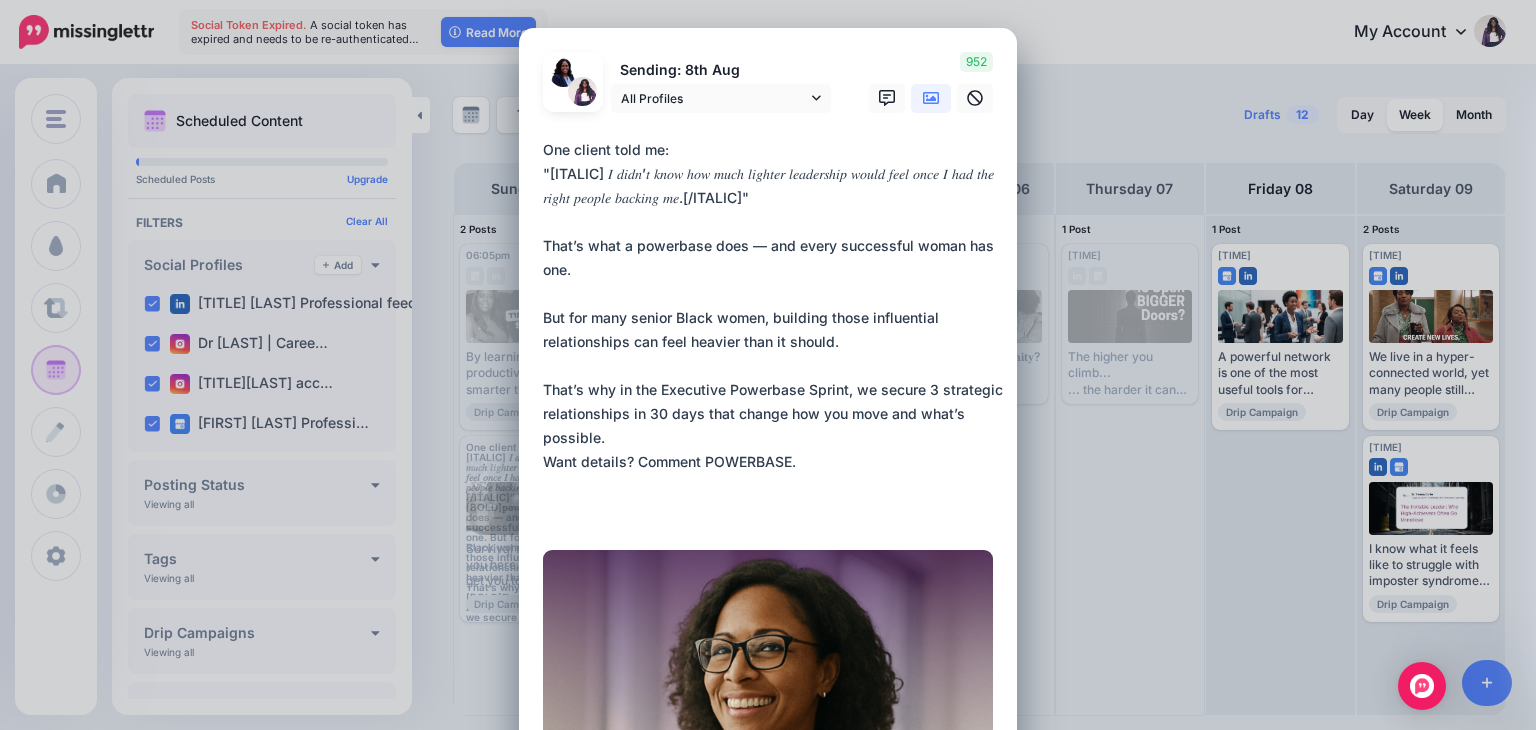click on "**********" at bounding box center (773, 330) 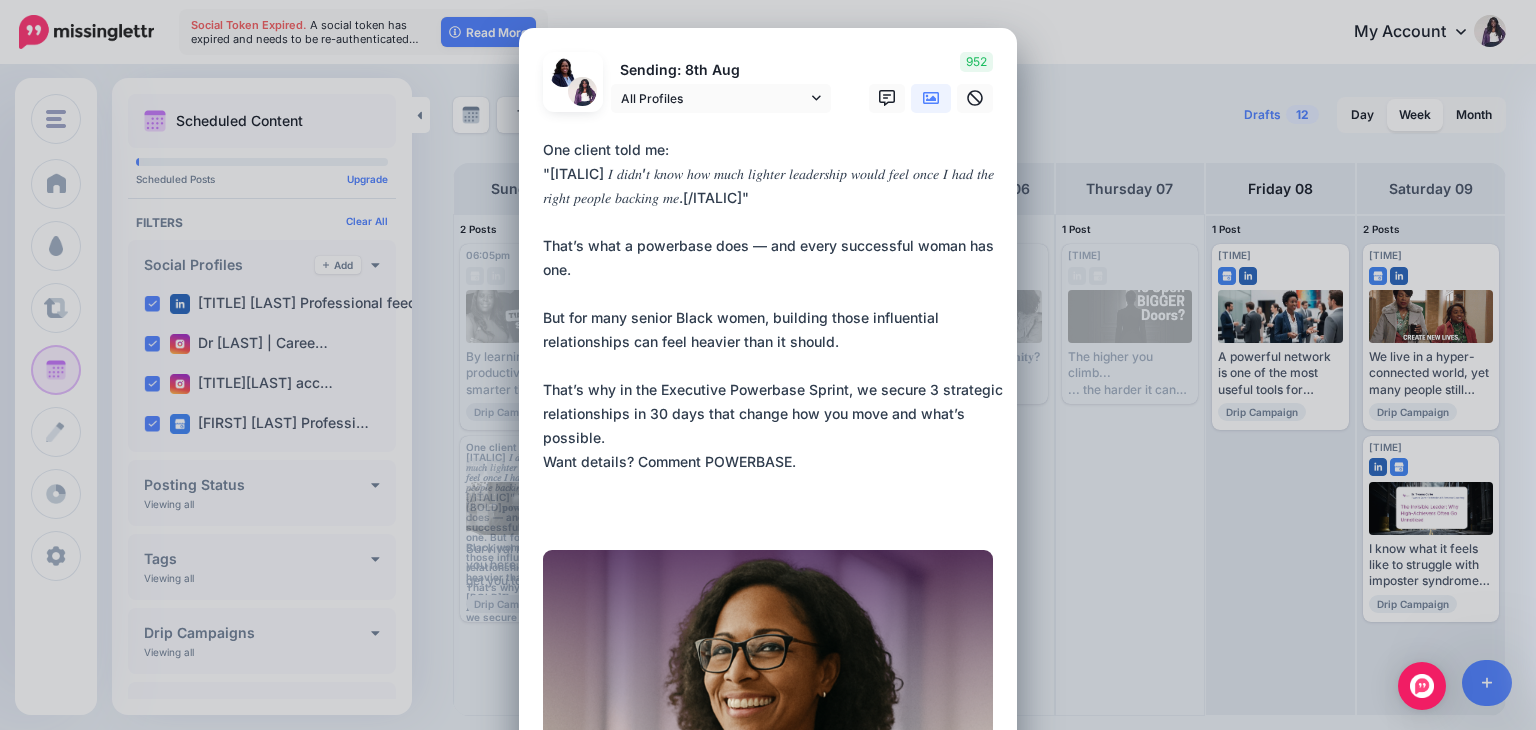 click on "**********" at bounding box center [773, 330] 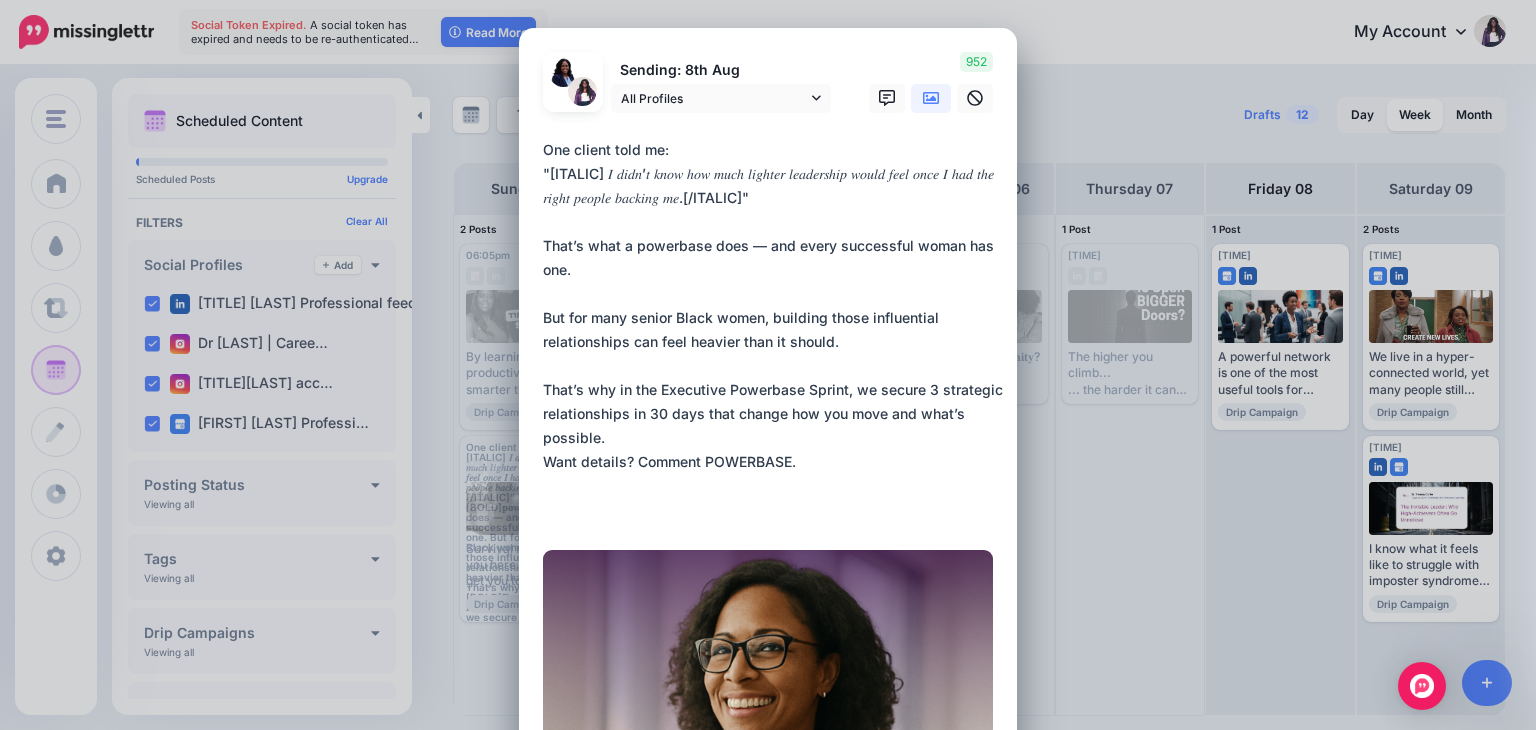 drag, startPoint x: 652, startPoint y: 408, endPoint x: 839, endPoint y: 408, distance: 187 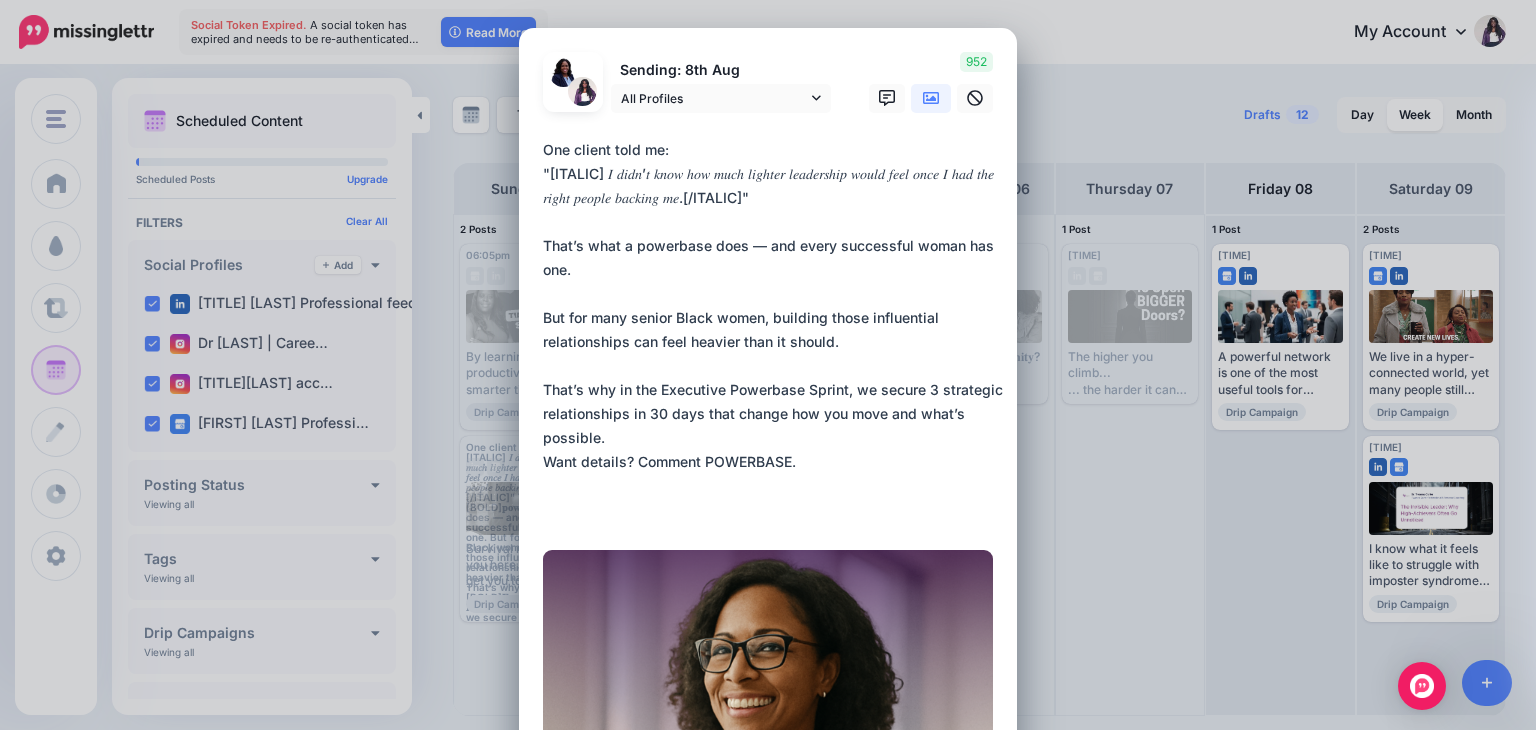 click on "**********" at bounding box center [773, 330] 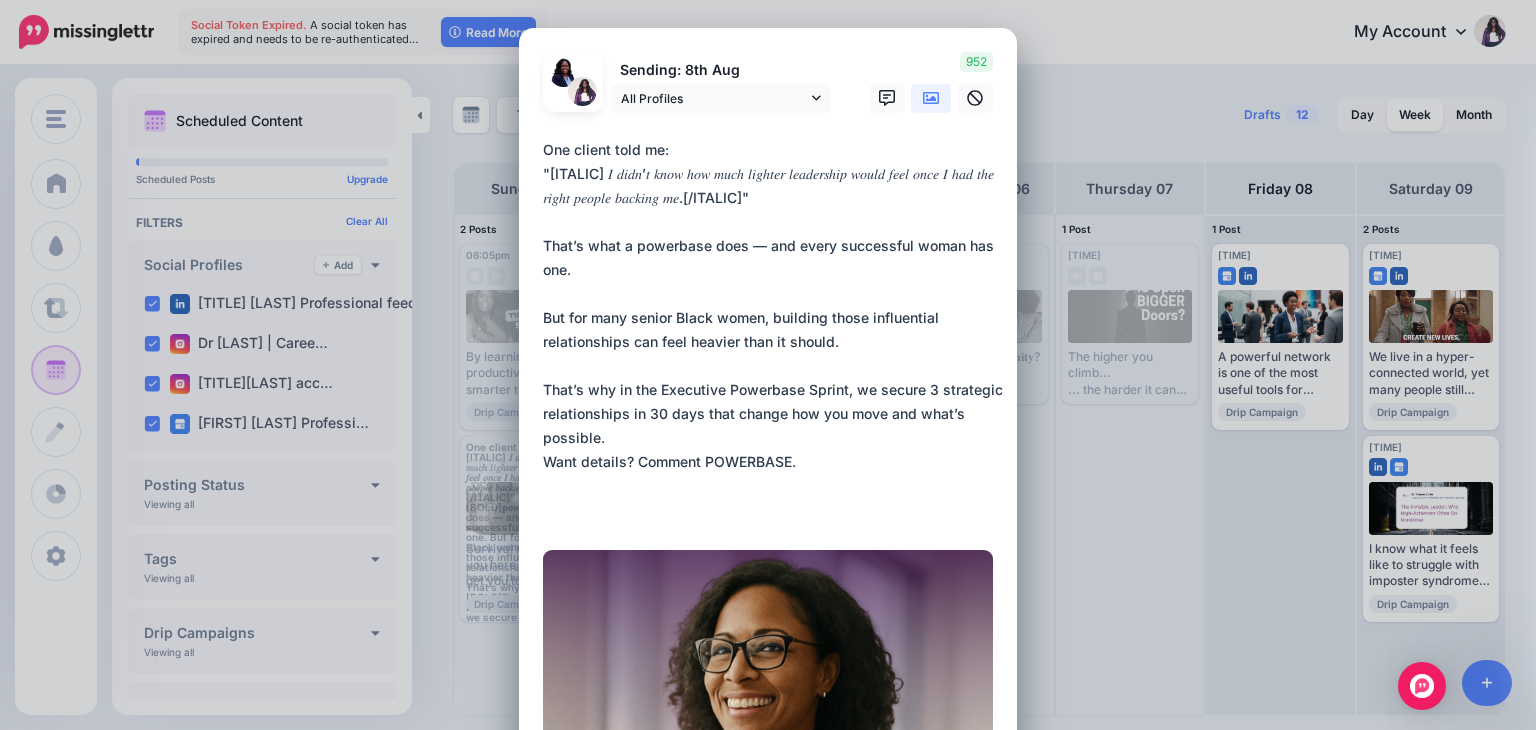 paste on "**********" 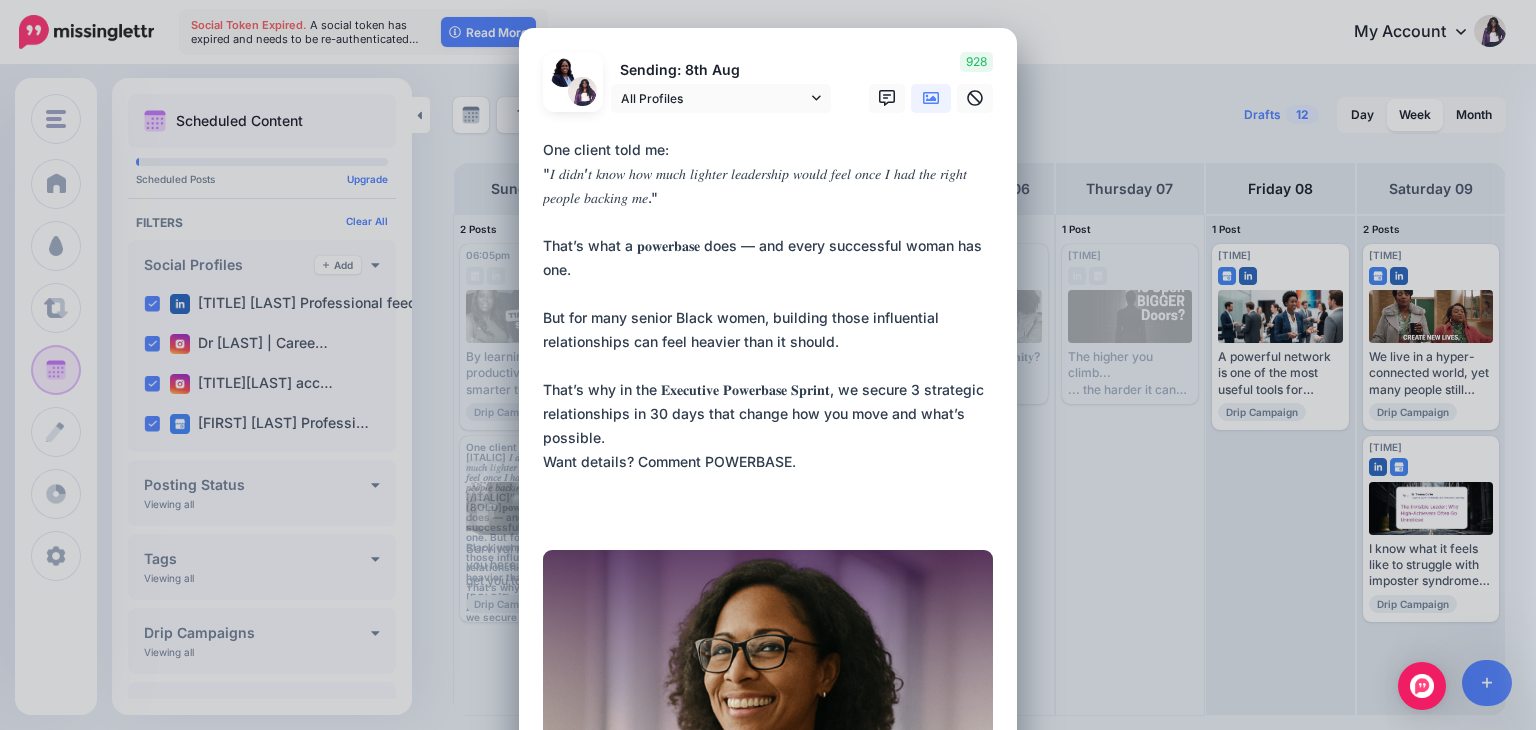 click on "**********" at bounding box center [773, 330] 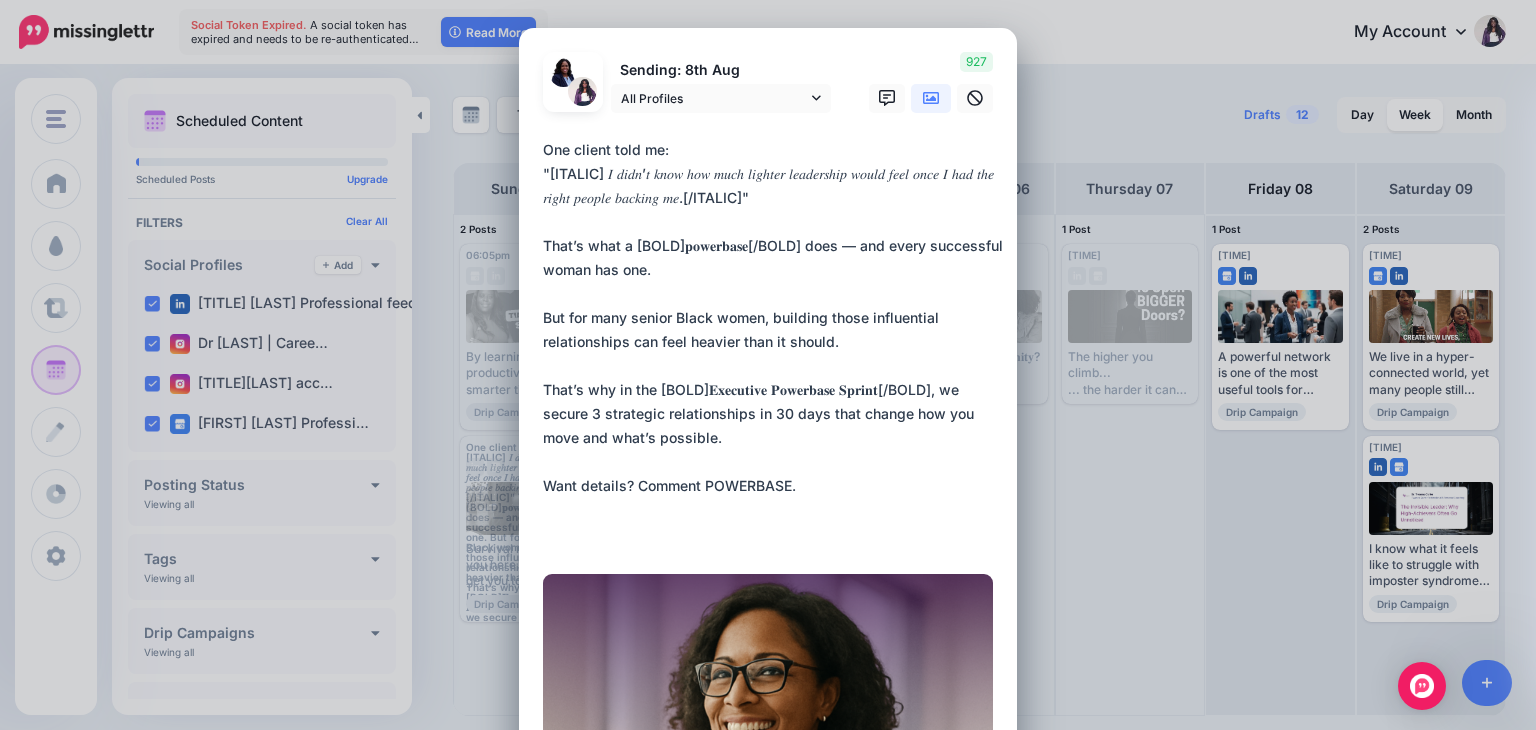 drag, startPoint x: 697, startPoint y: 503, endPoint x: 806, endPoint y: 503, distance: 109 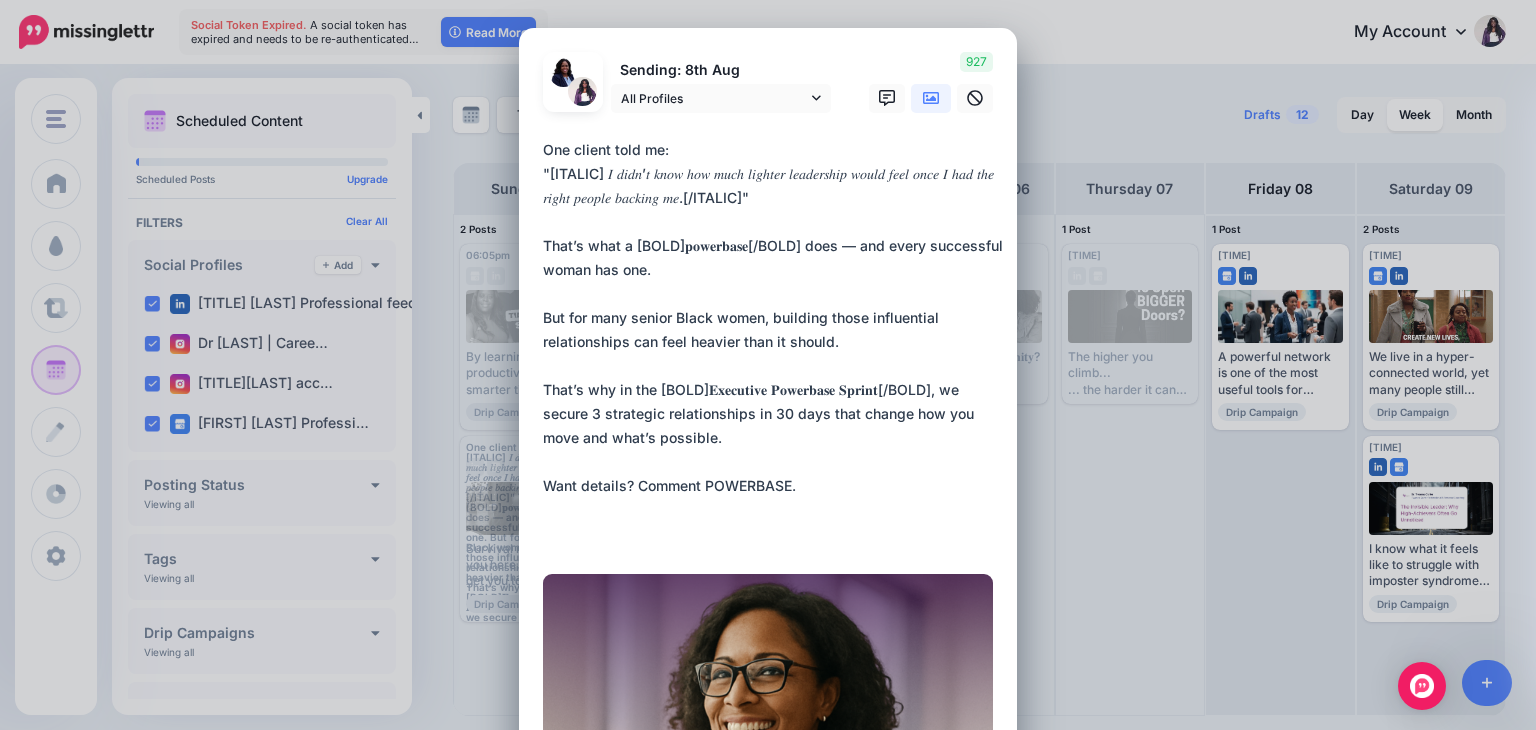 click on "**********" at bounding box center (773, 342) 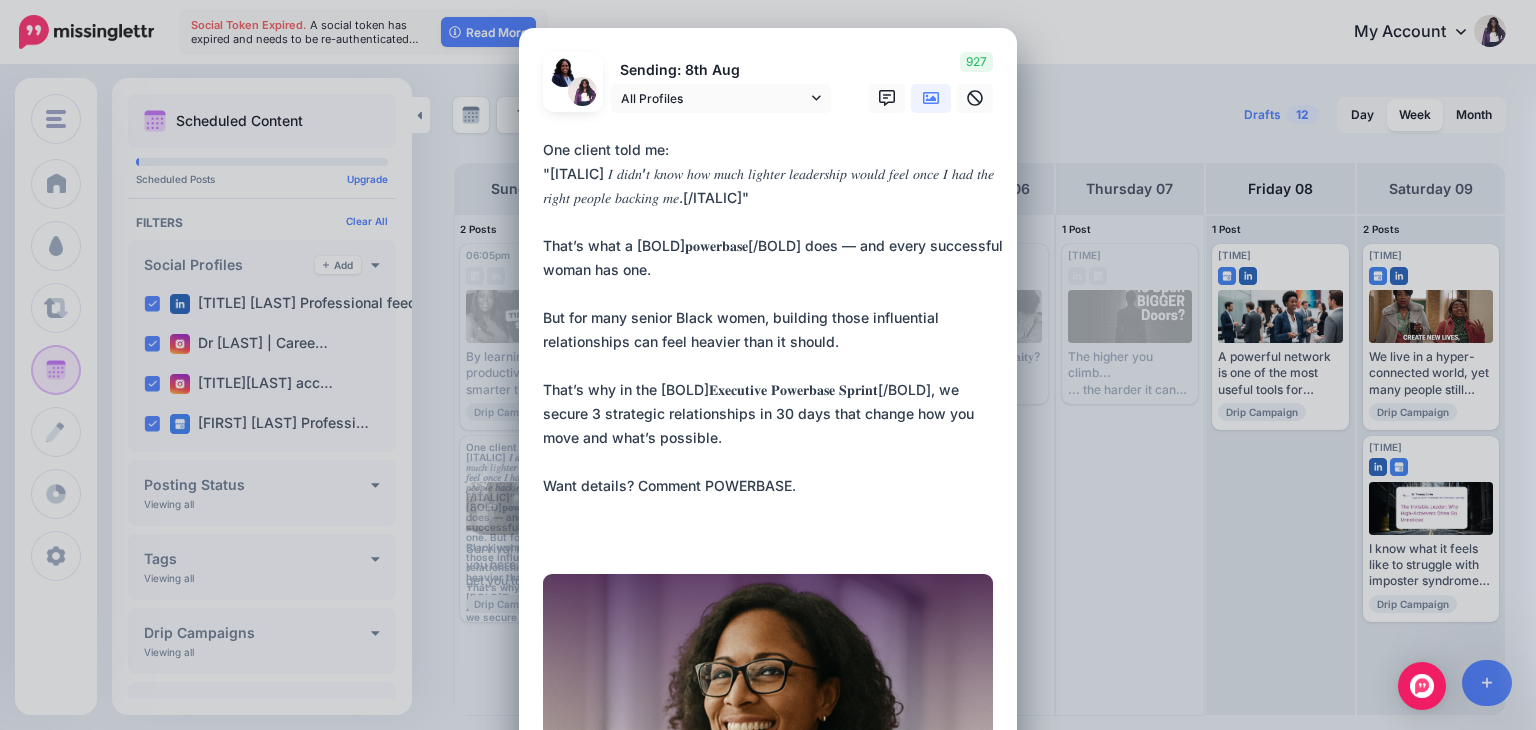 paste on "*********" 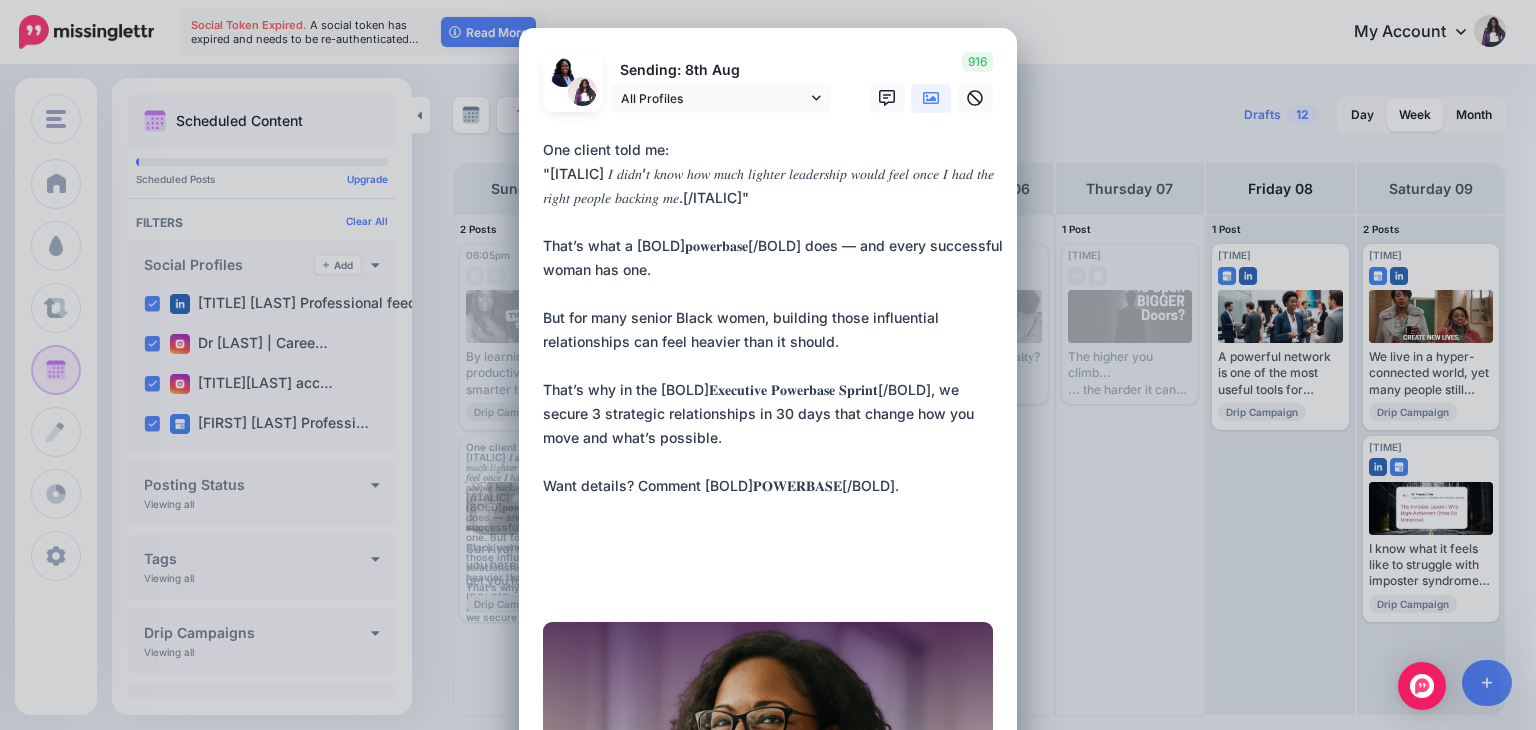 click on "**********" at bounding box center (773, 366) 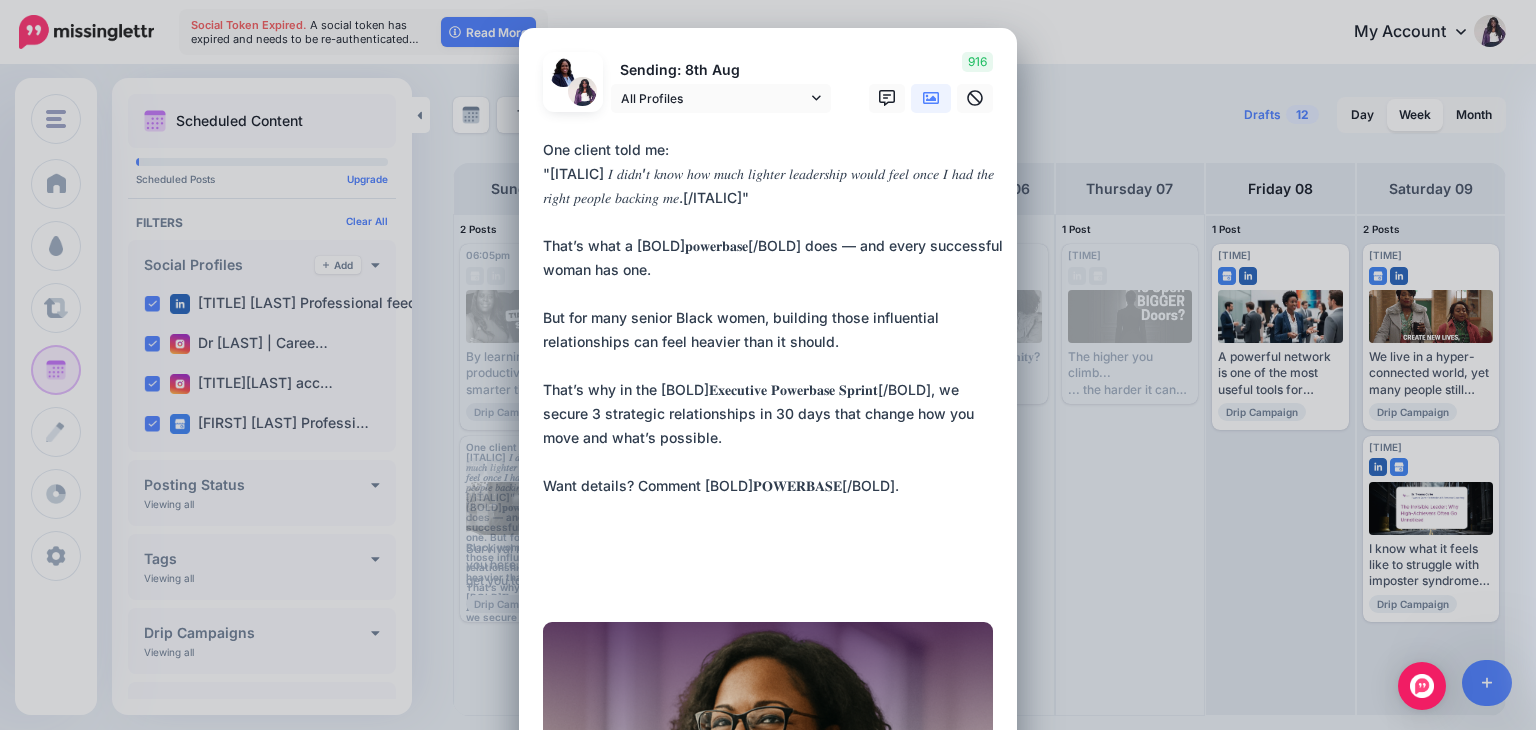 paste on "**********" 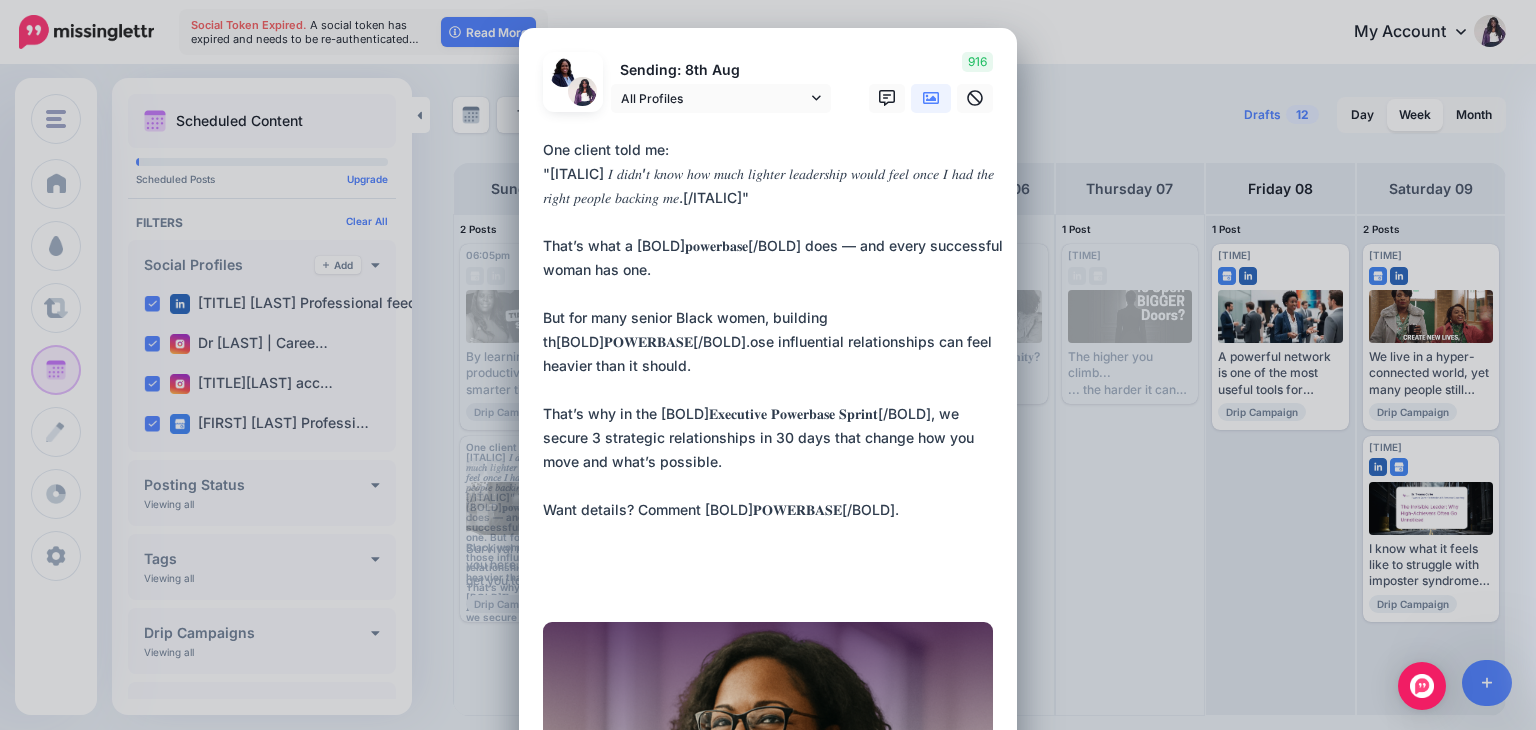 click on "**********" at bounding box center [773, 366] 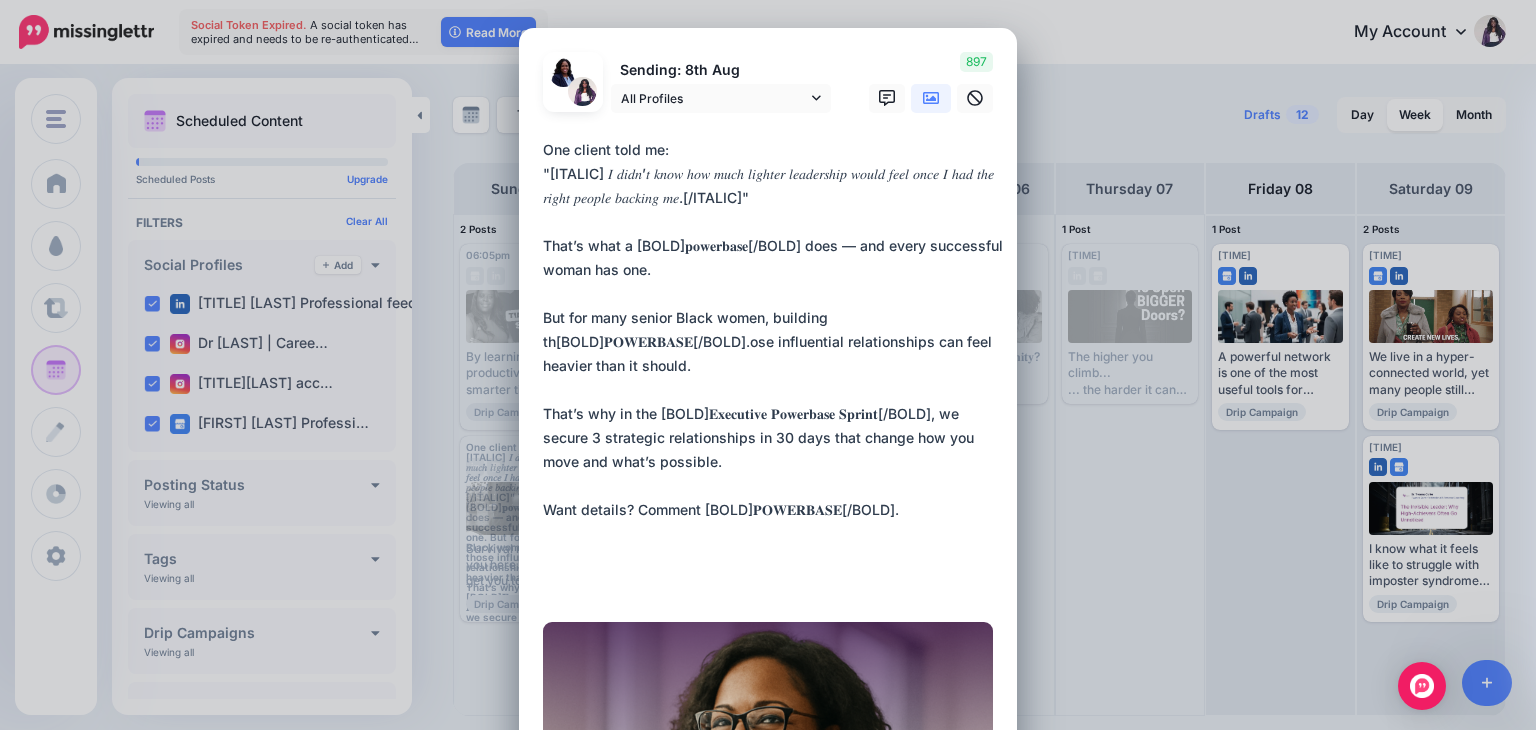 click on "**********" at bounding box center [773, 366] 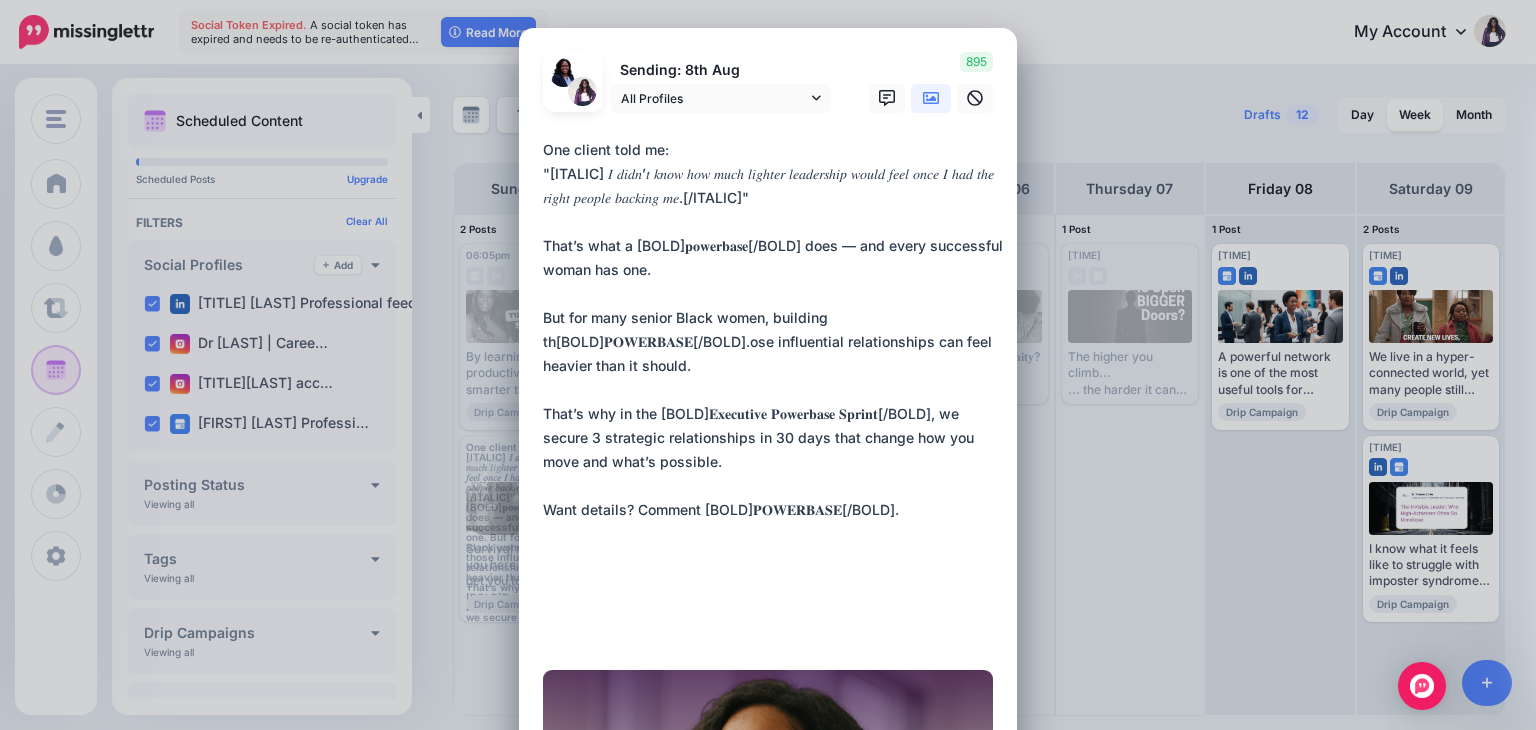 paste on "**********" 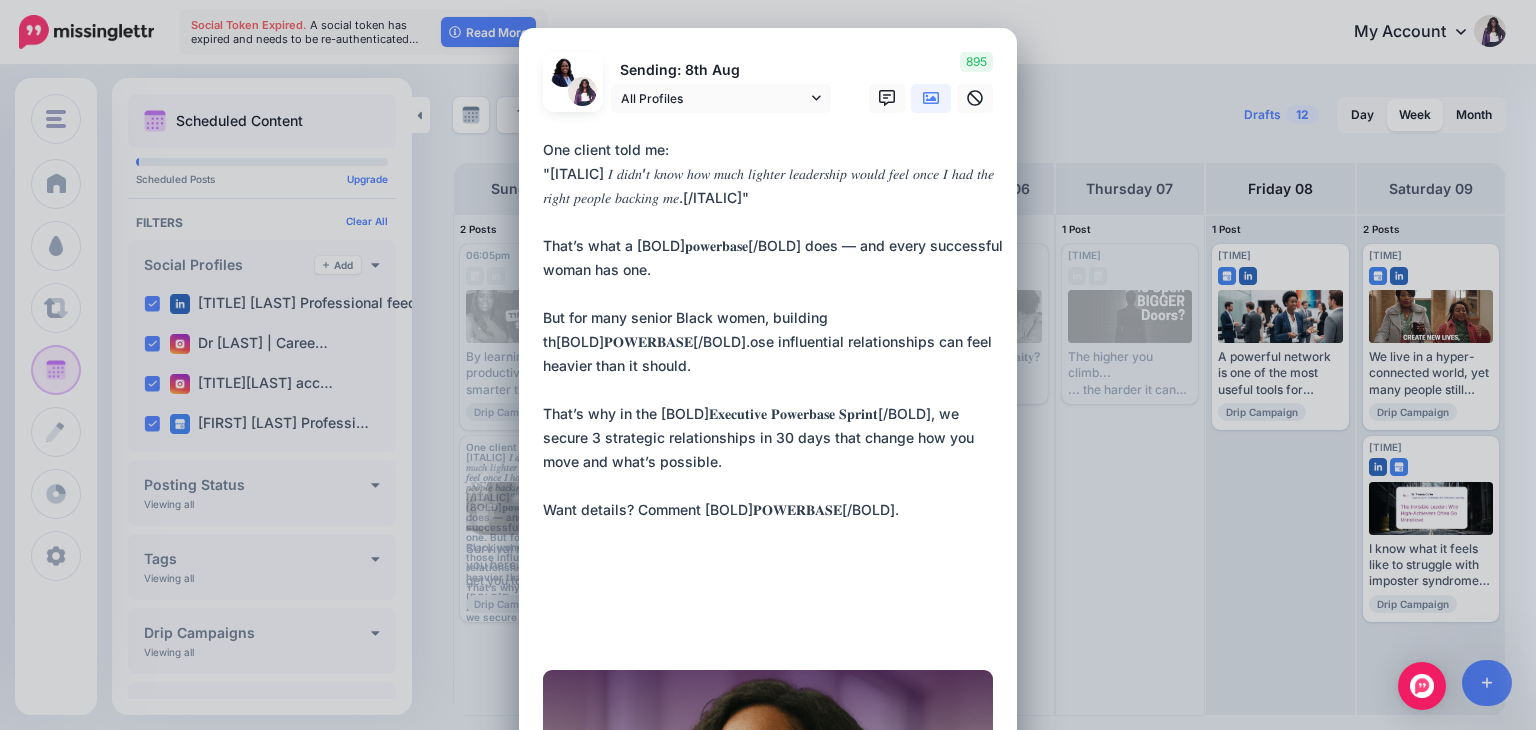 drag, startPoint x: 928, startPoint y: 344, endPoint x: 838, endPoint y: 345, distance: 90.005554 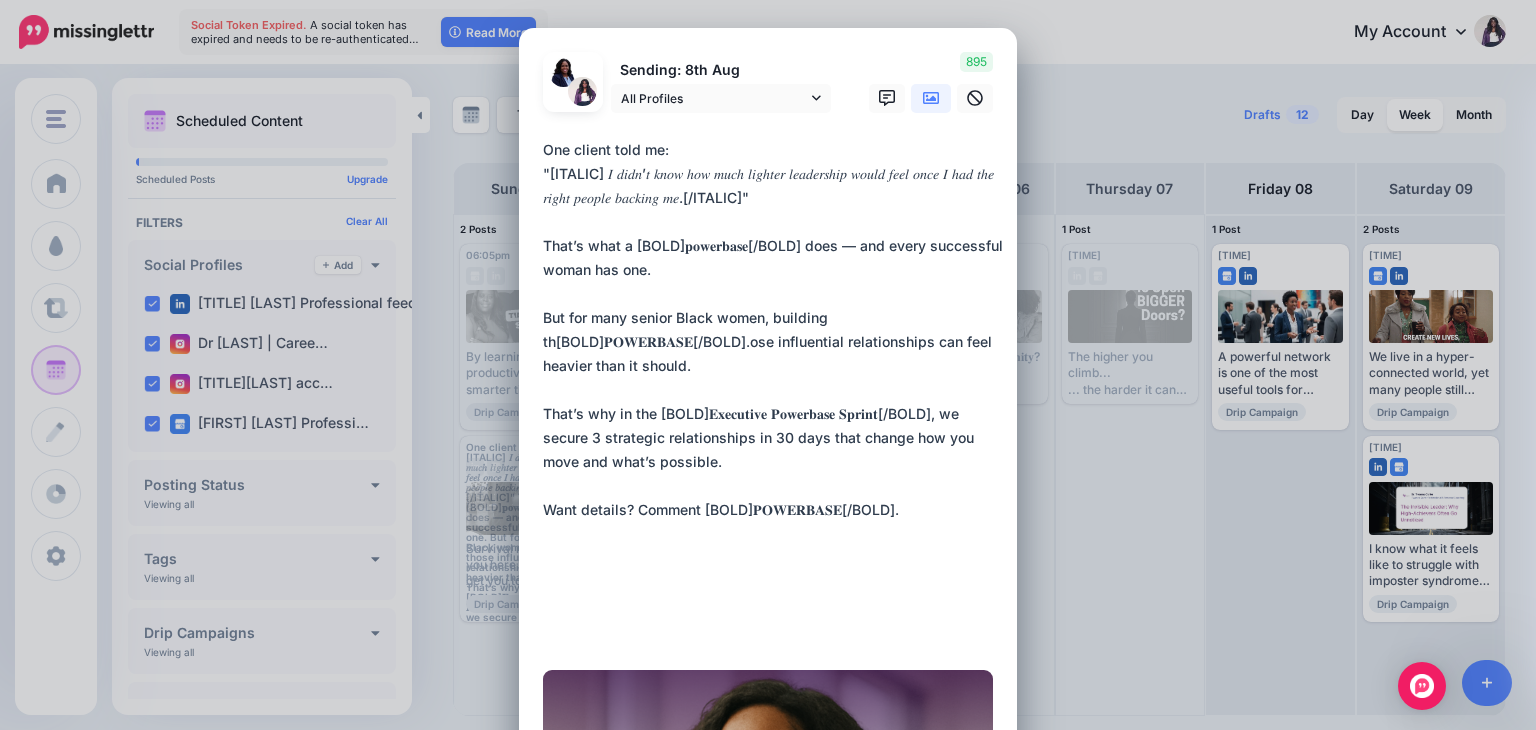 click on "**********" at bounding box center [773, 390] 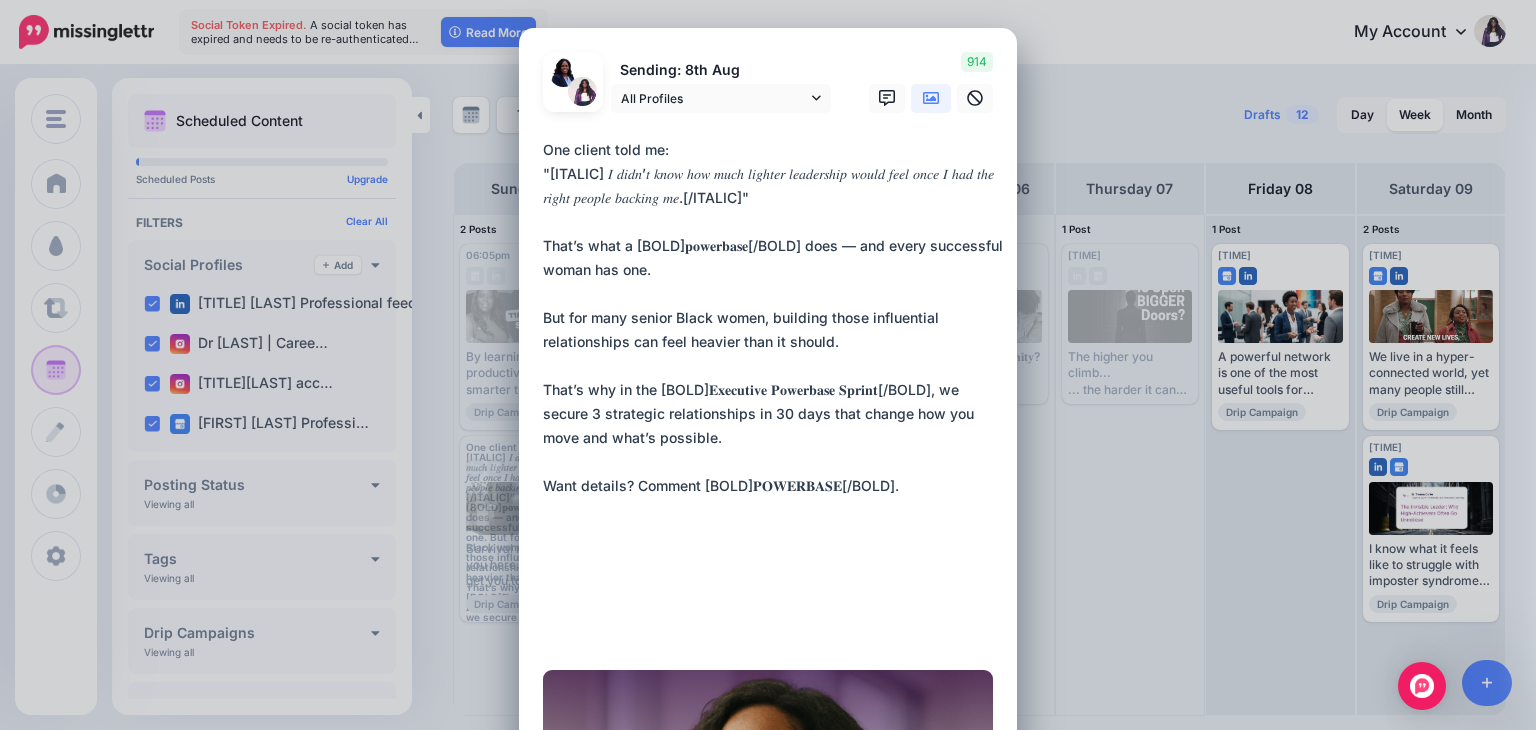 click on "**********" at bounding box center [773, 390] 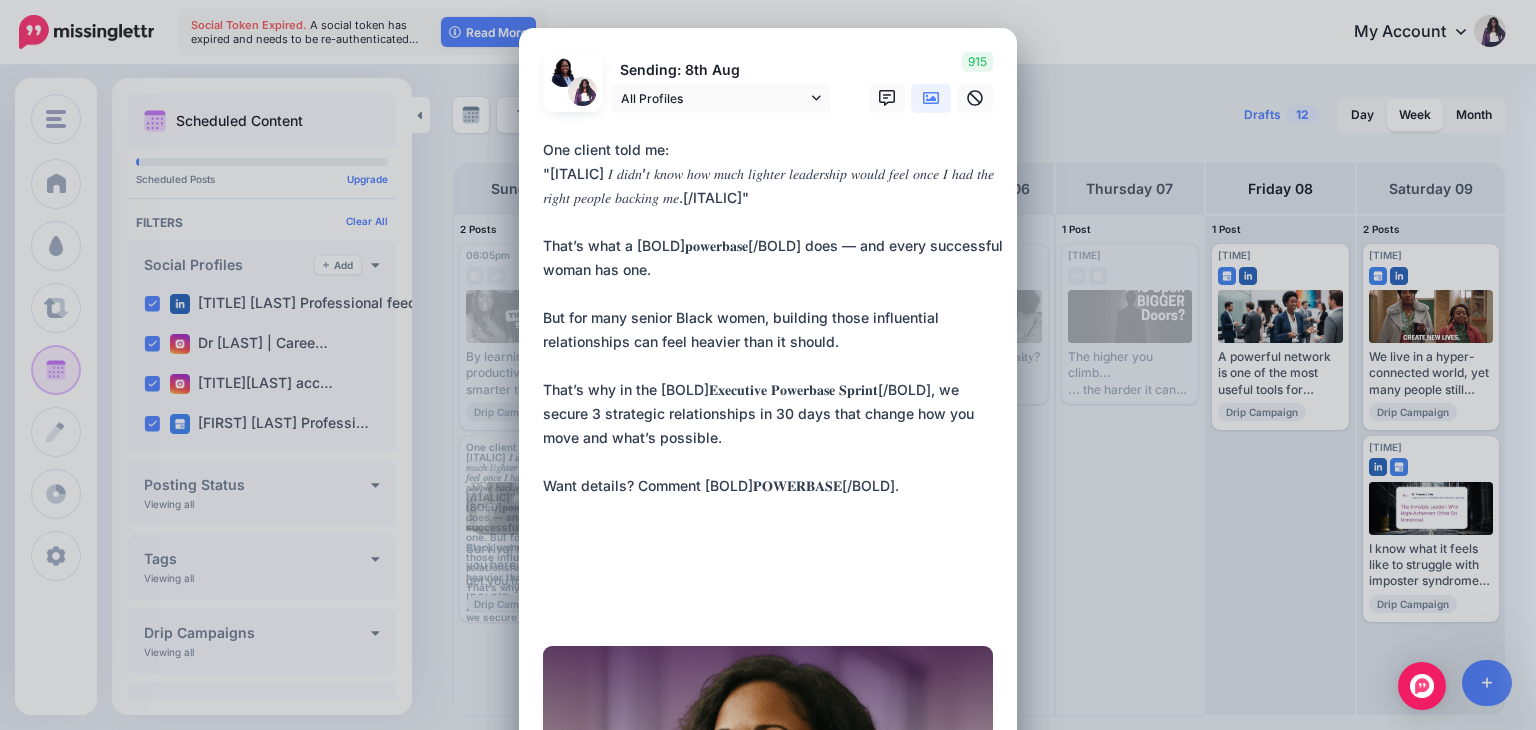 paste on "**********" 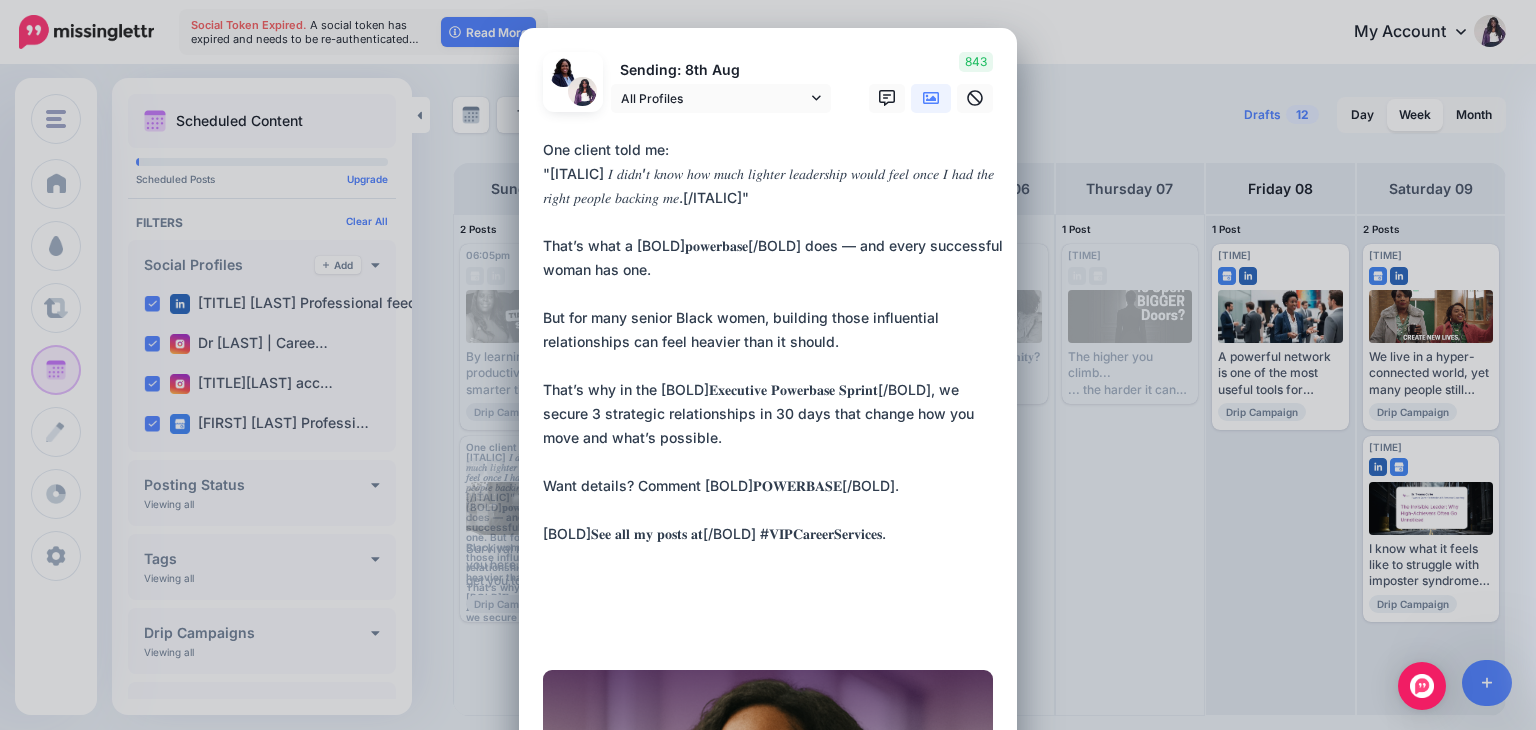 drag, startPoint x: 531, startPoint y: 173, endPoint x: 620, endPoint y: 187, distance: 90.0944 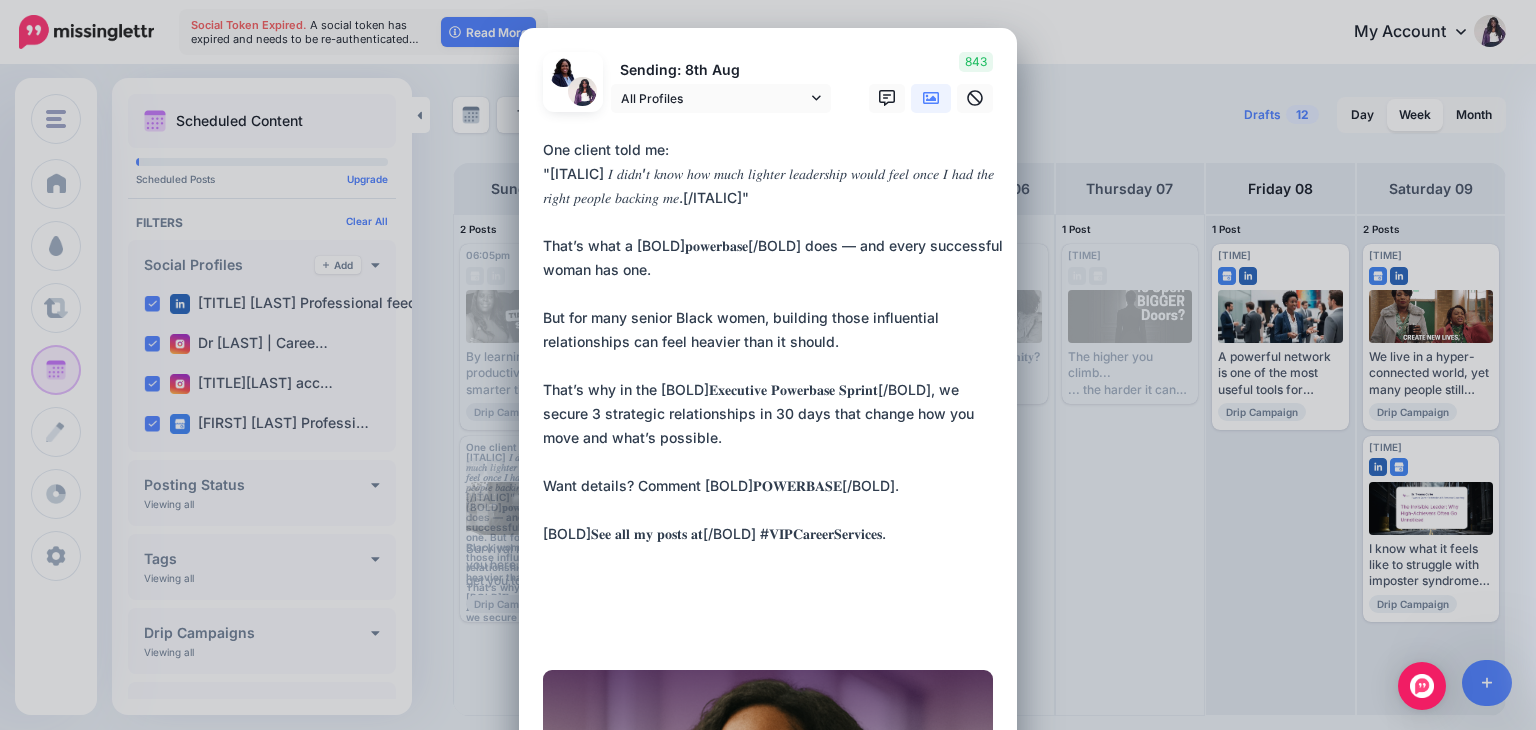 click on "Loading
Sending: 8th Aug
All
Profiles" at bounding box center (768, 616) 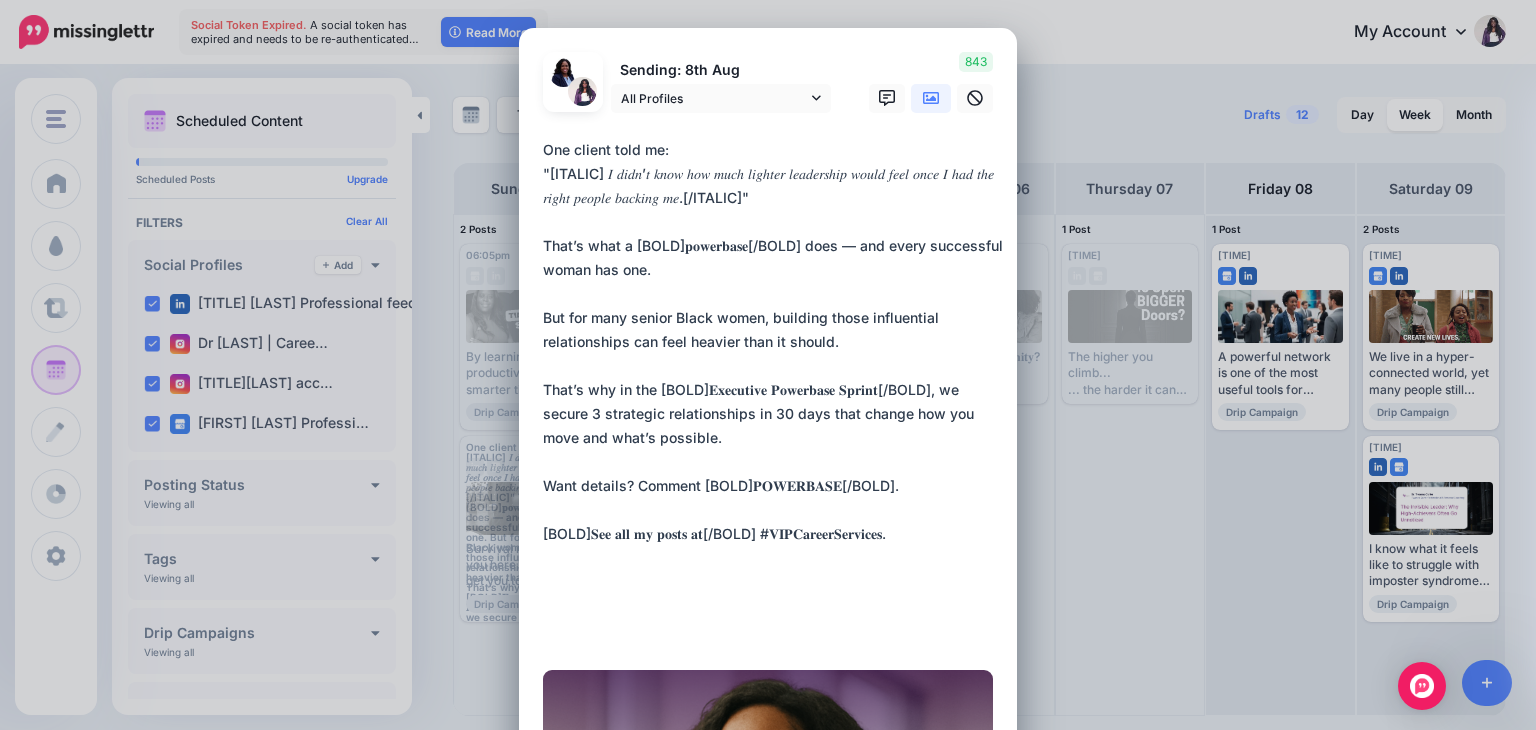 click on "**********" at bounding box center [773, 390] 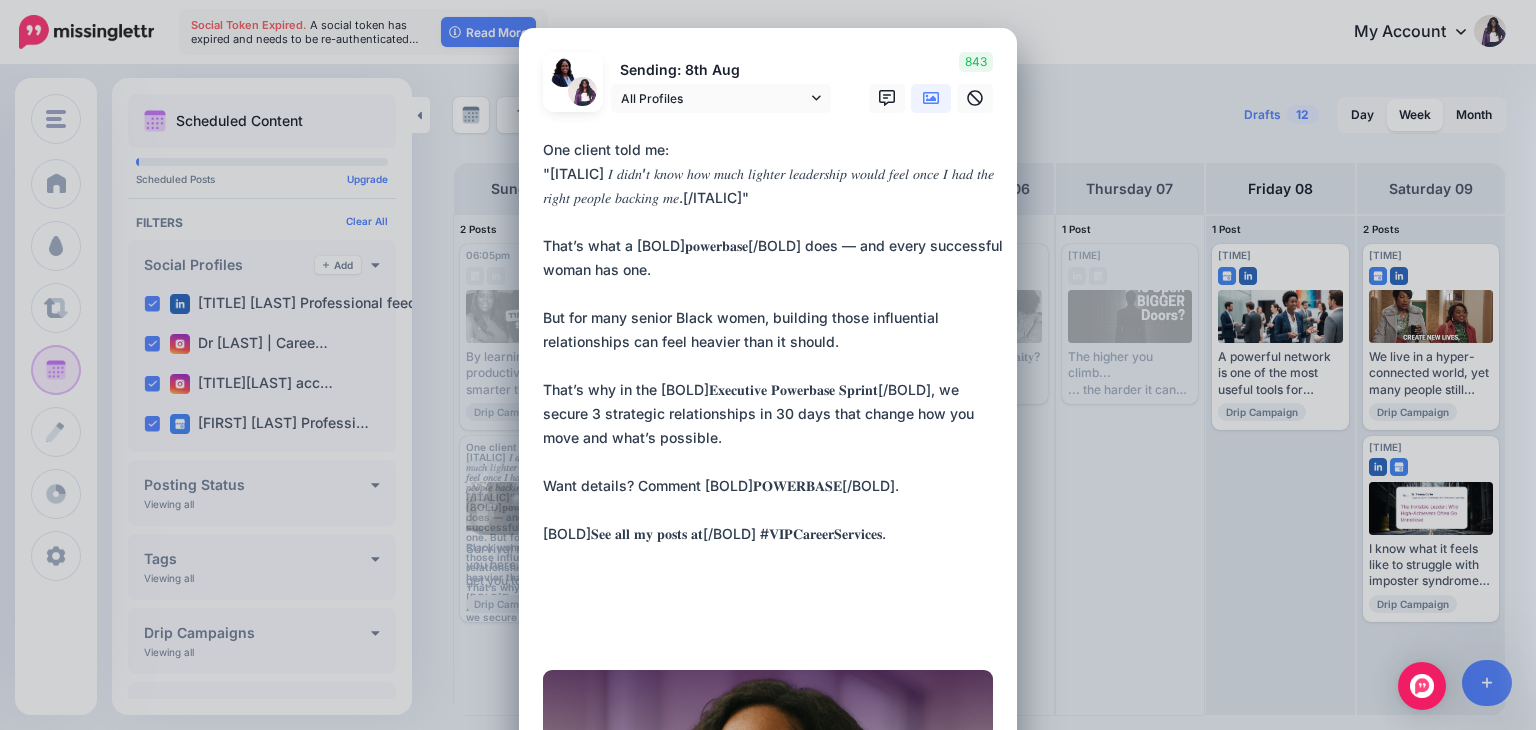 click on "**********" at bounding box center (773, 390) 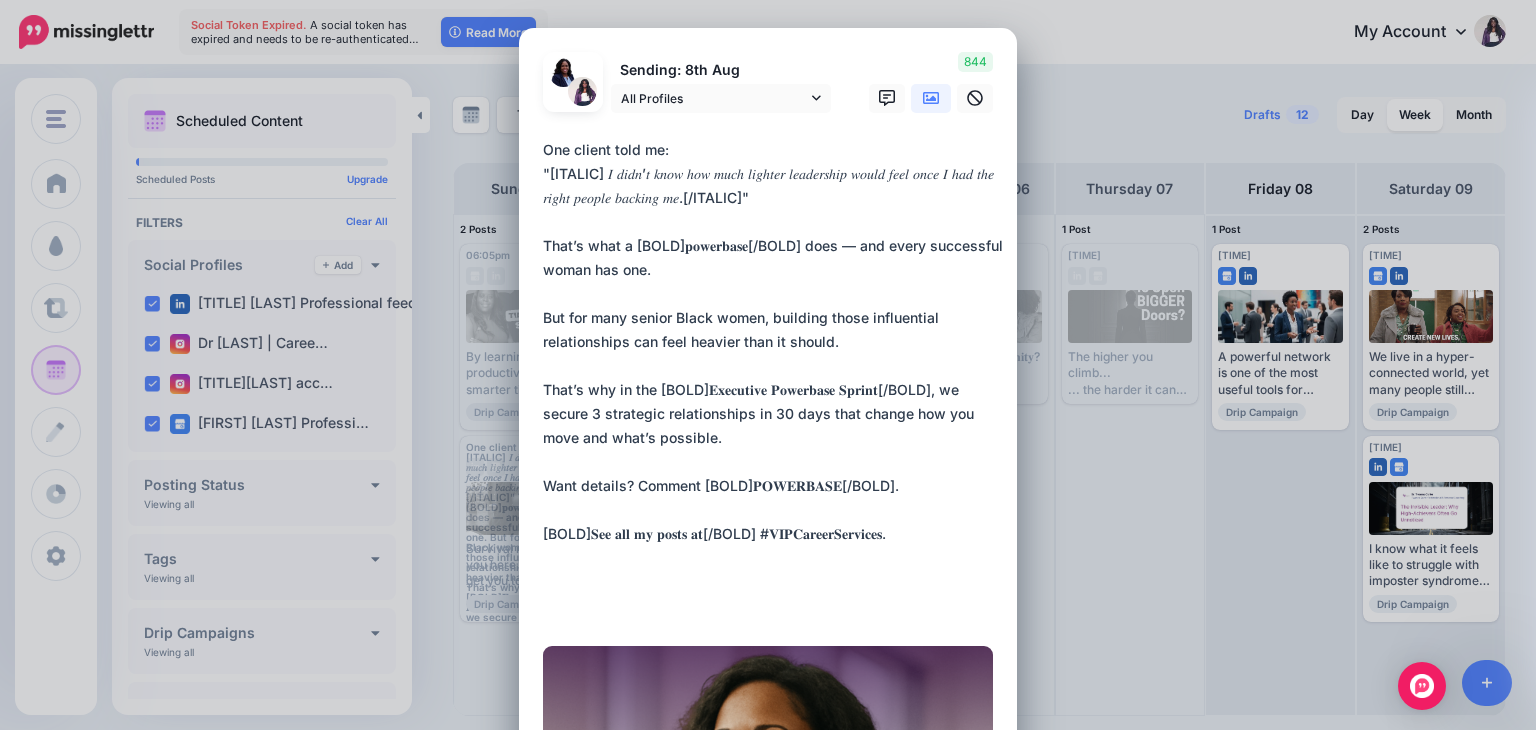 type on "**********" 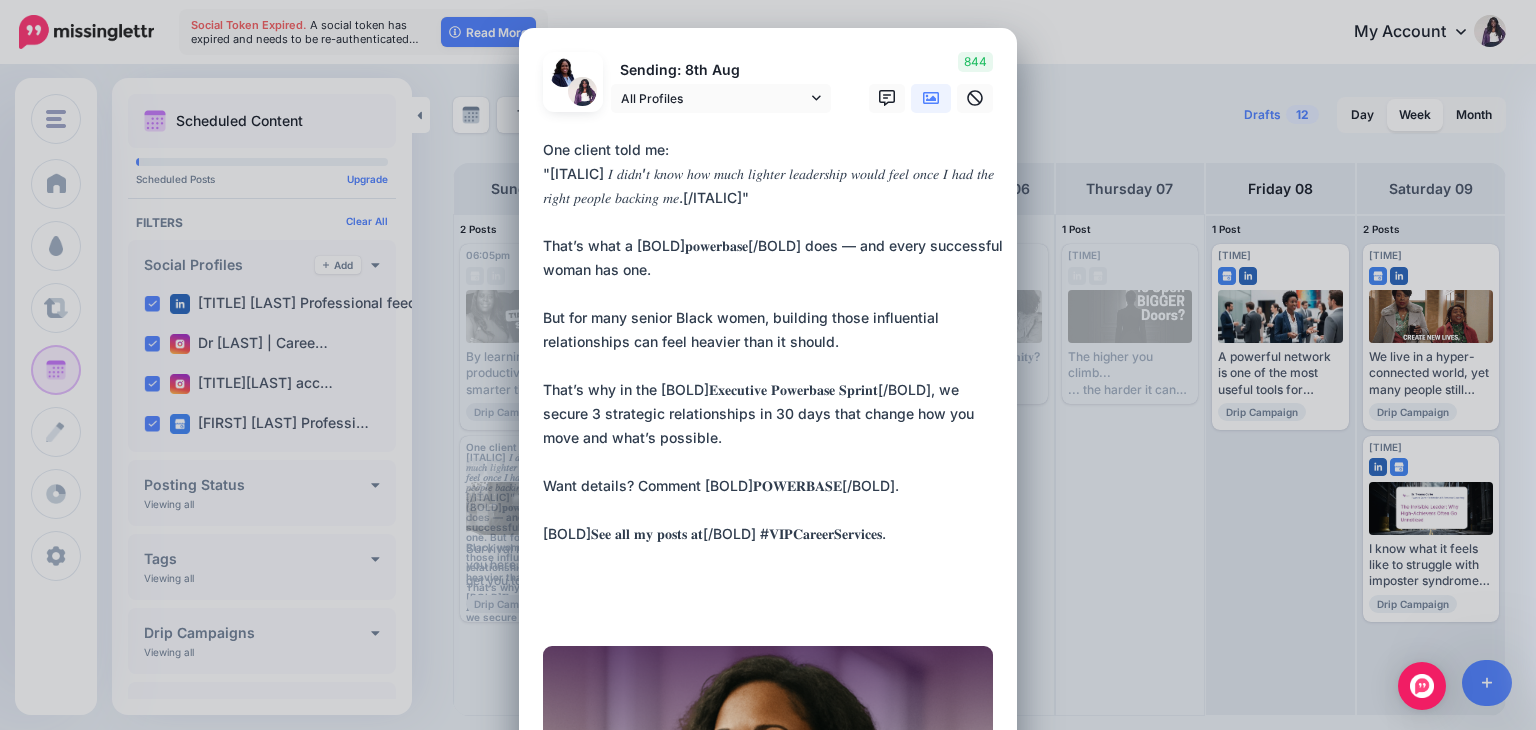 click on "Loading
Sending: 8th Aug
All
Profiles" at bounding box center (768, 604) 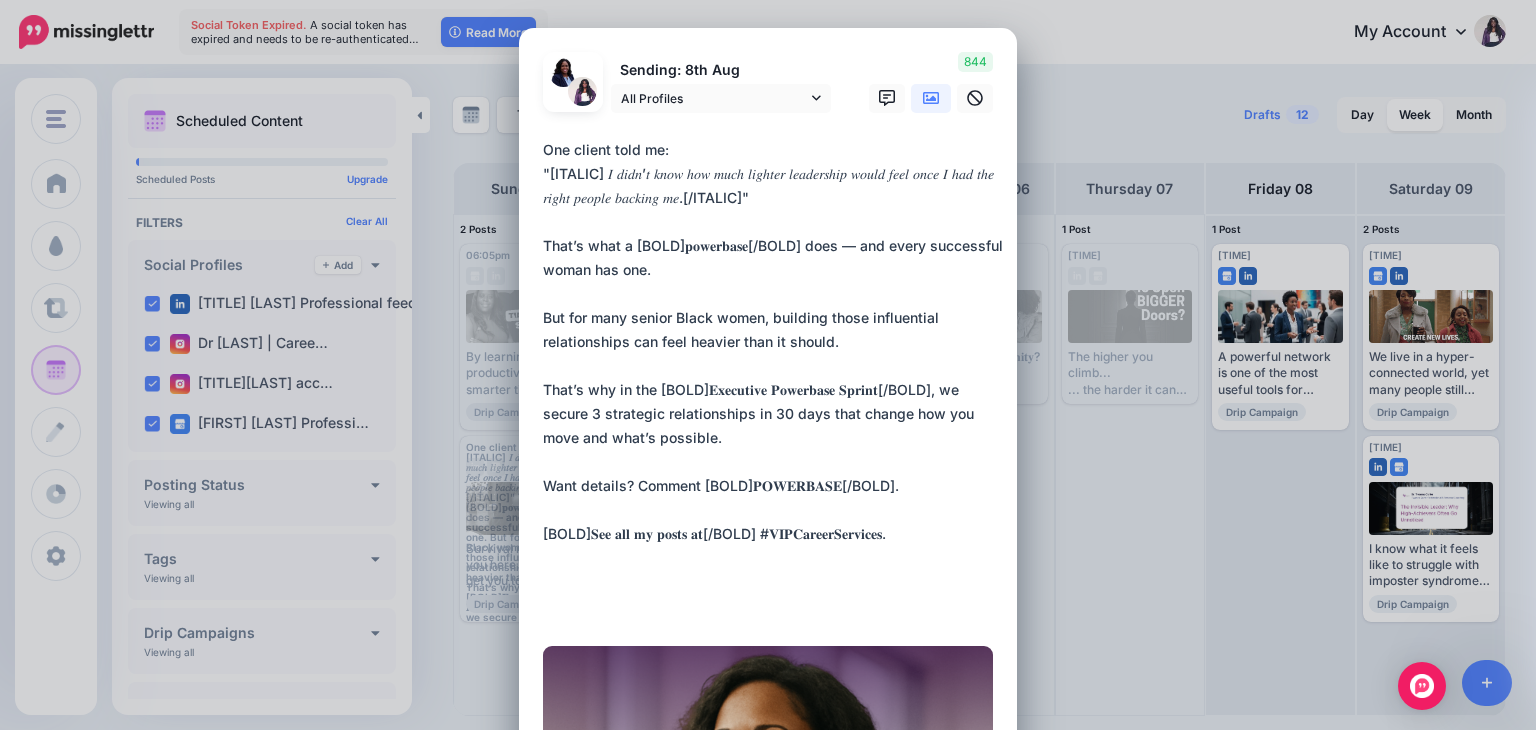 drag, startPoint x: 539, startPoint y: 144, endPoint x: 880, endPoint y: 558, distance: 536.3553 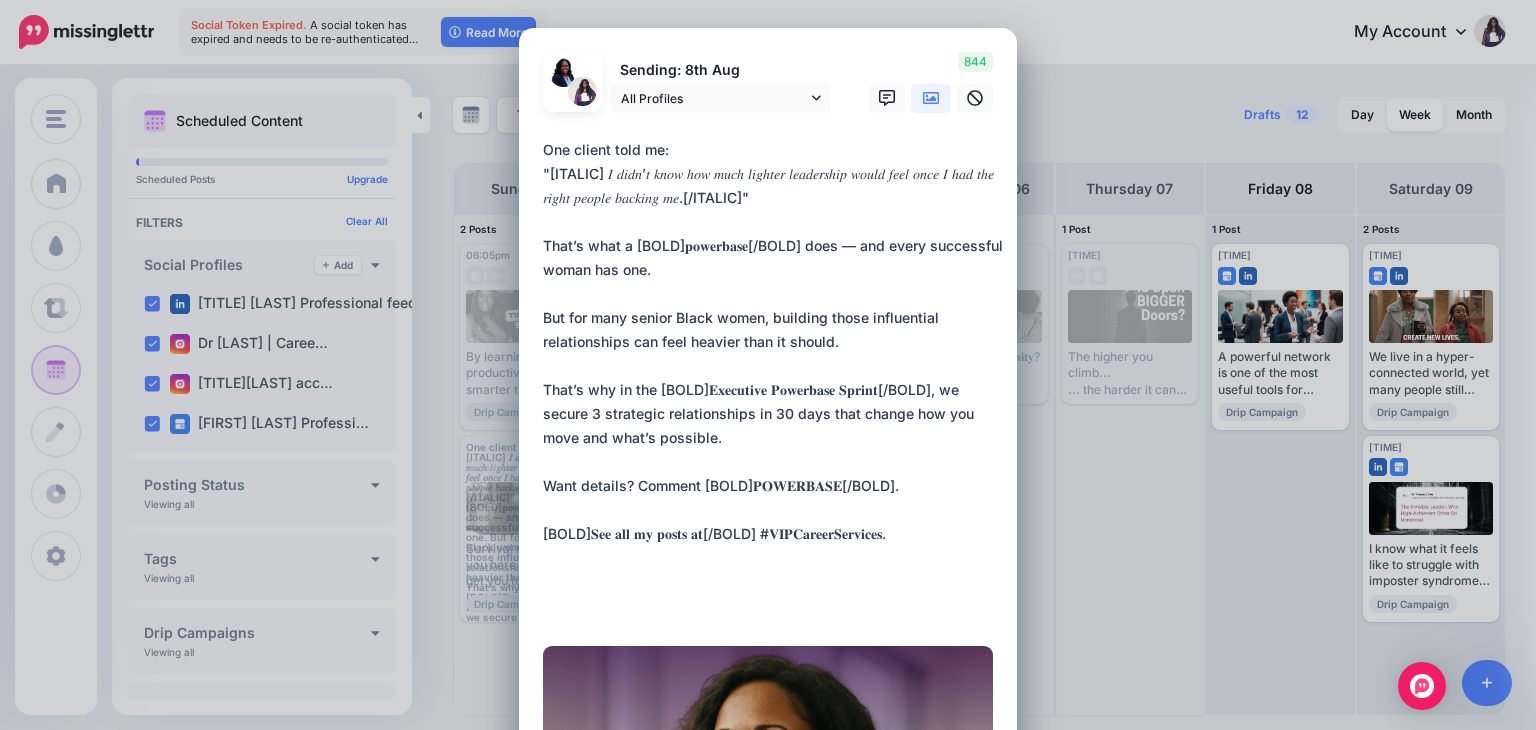 click on "**********" at bounding box center [773, 378] 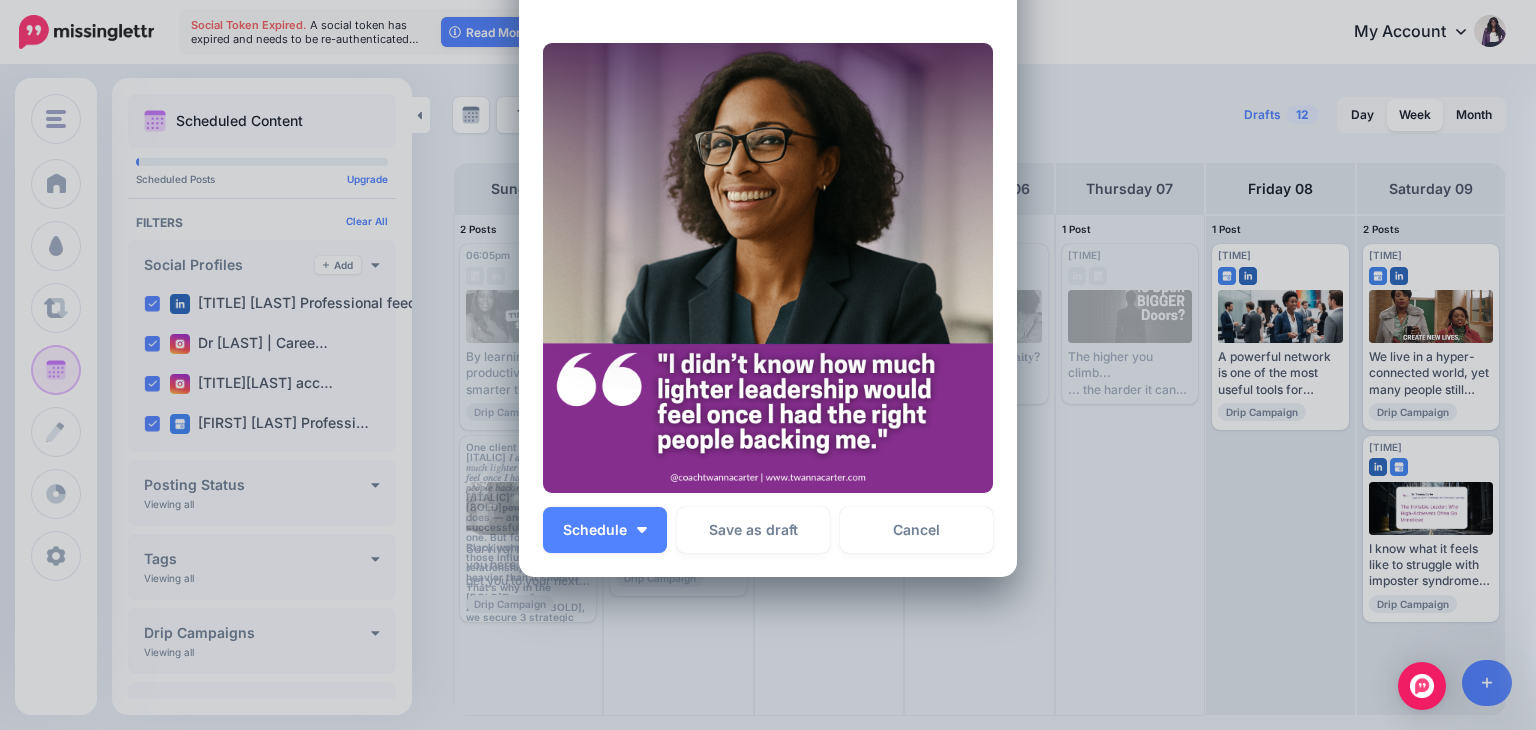 scroll, scrollTop: 604, scrollLeft: 0, axis: vertical 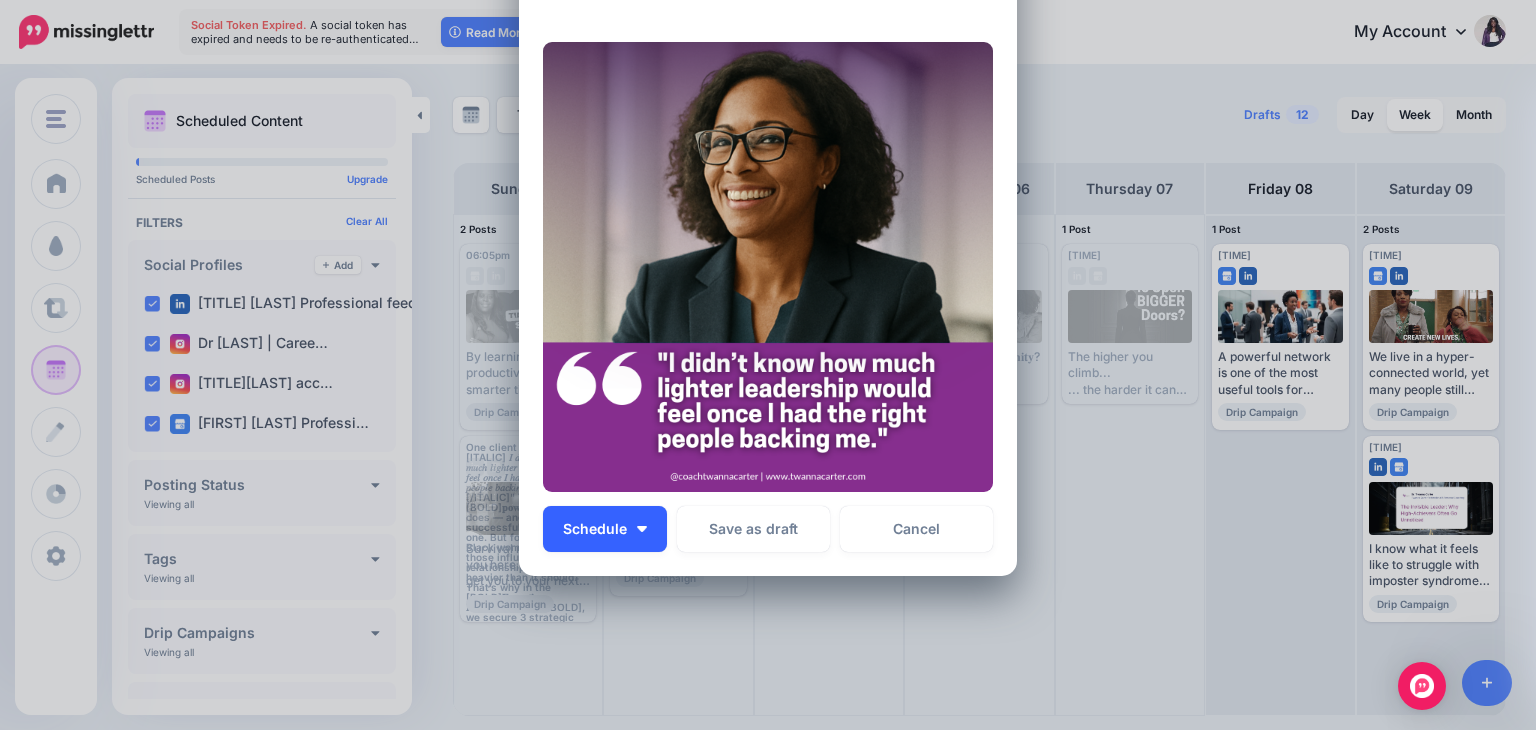 click on "Schedule" at bounding box center [605, 529] 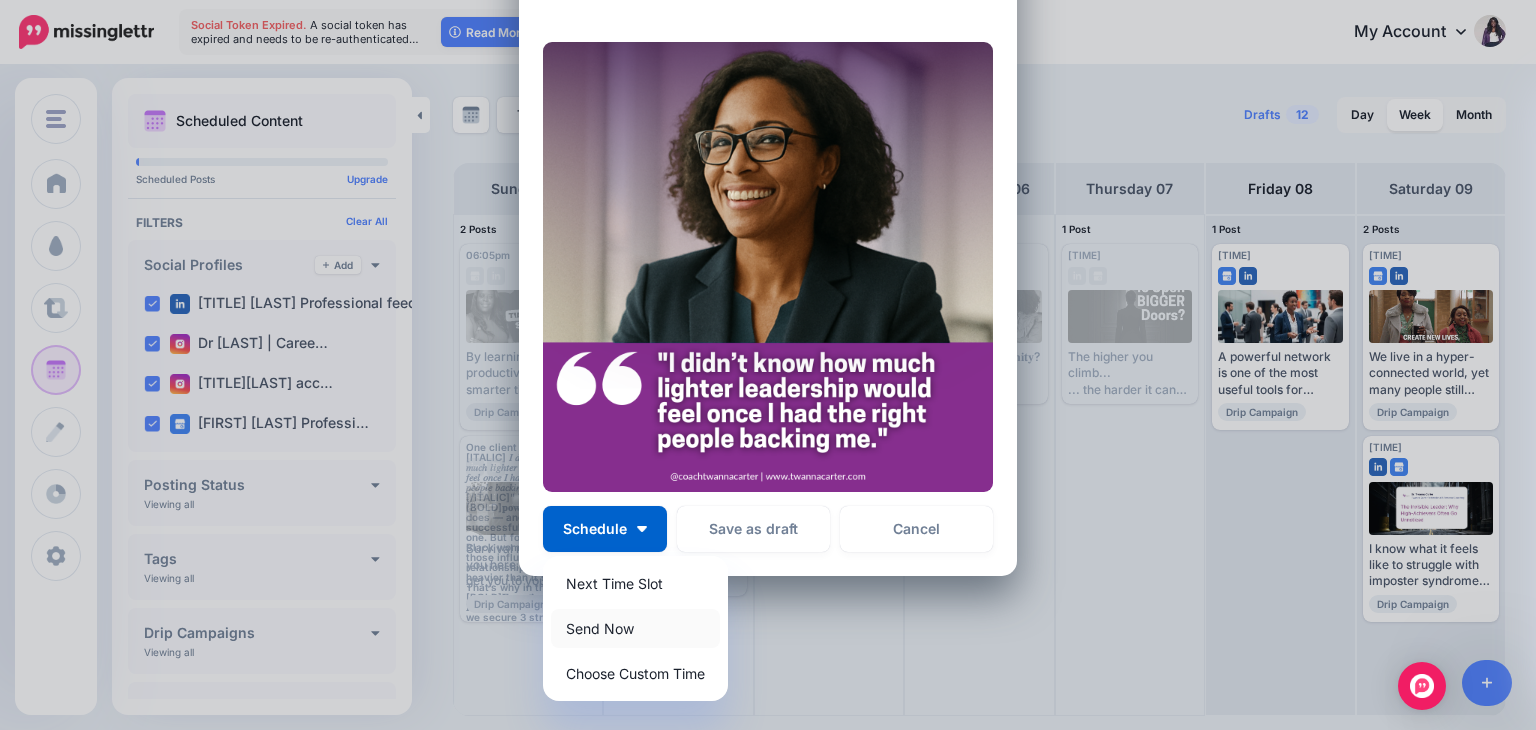 click on "Send Now" at bounding box center (635, 628) 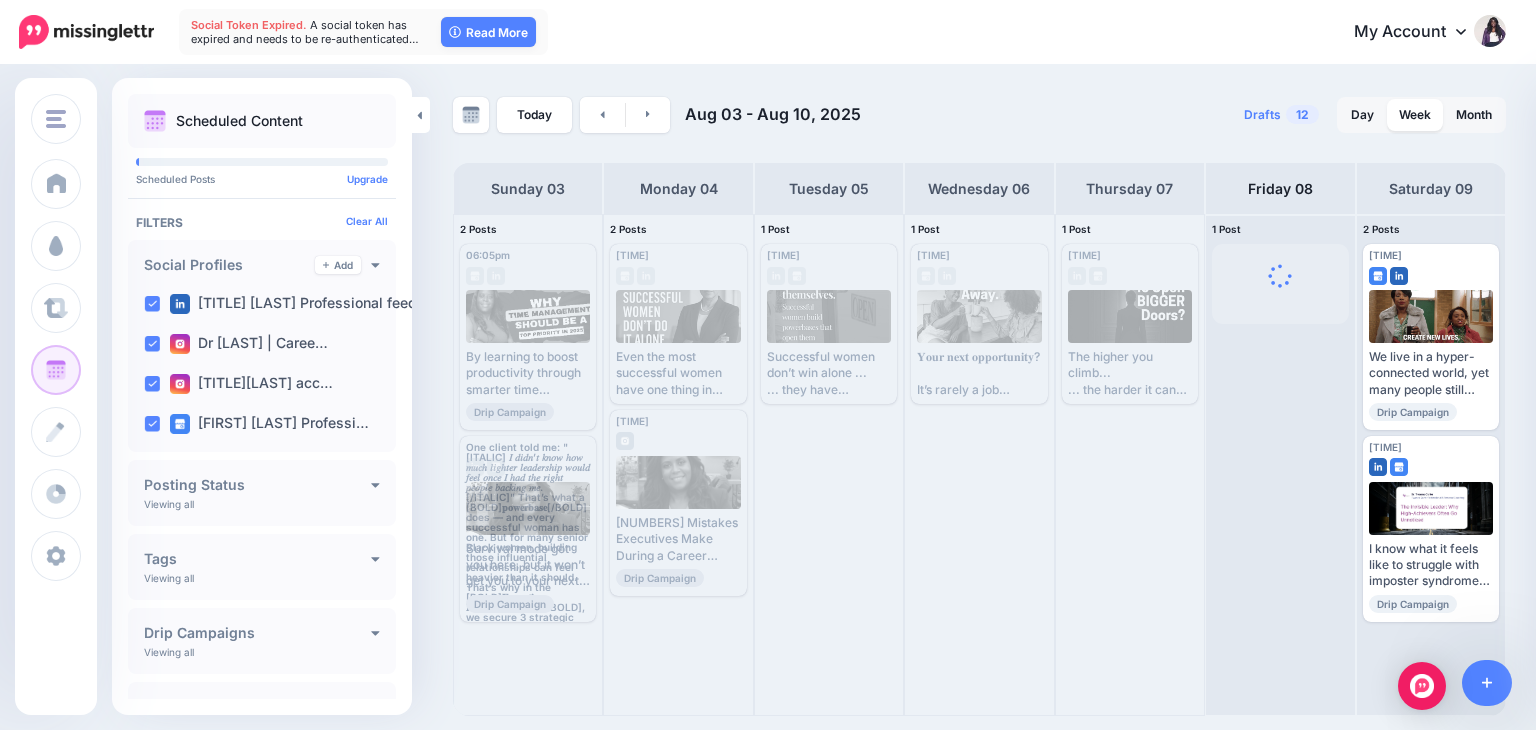 scroll, scrollTop: 0, scrollLeft: 0, axis: both 